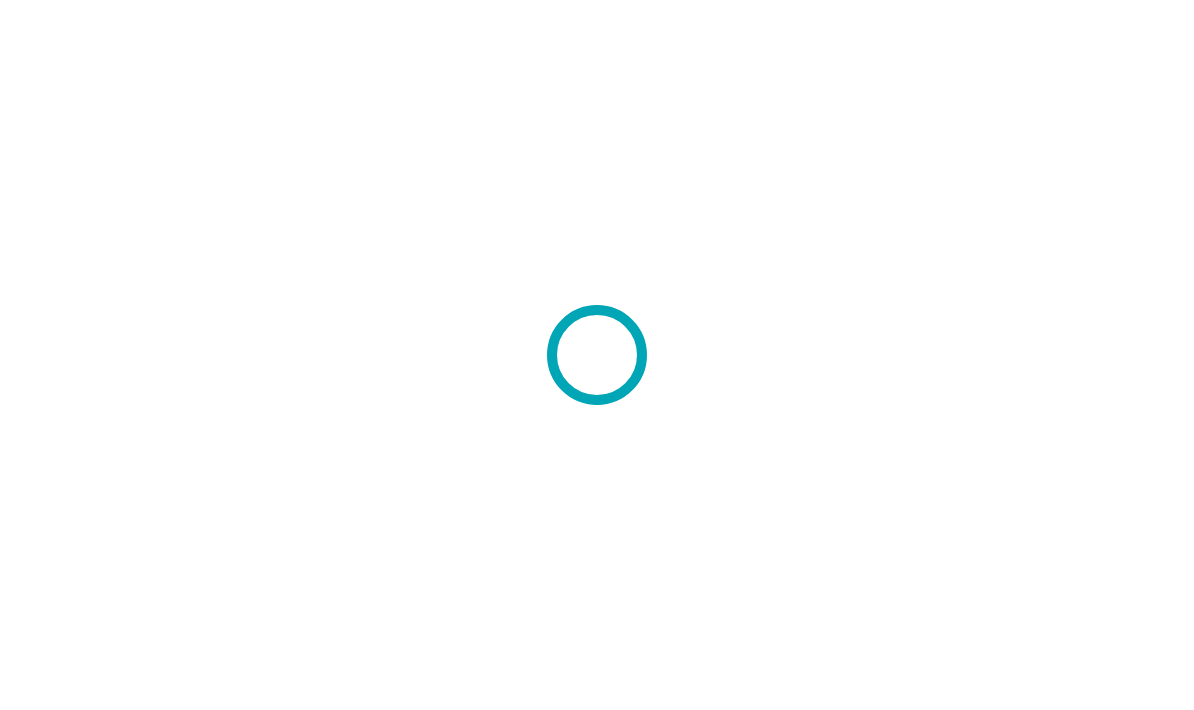 scroll, scrollTop: 0, scrollLeft: 0, axis: both 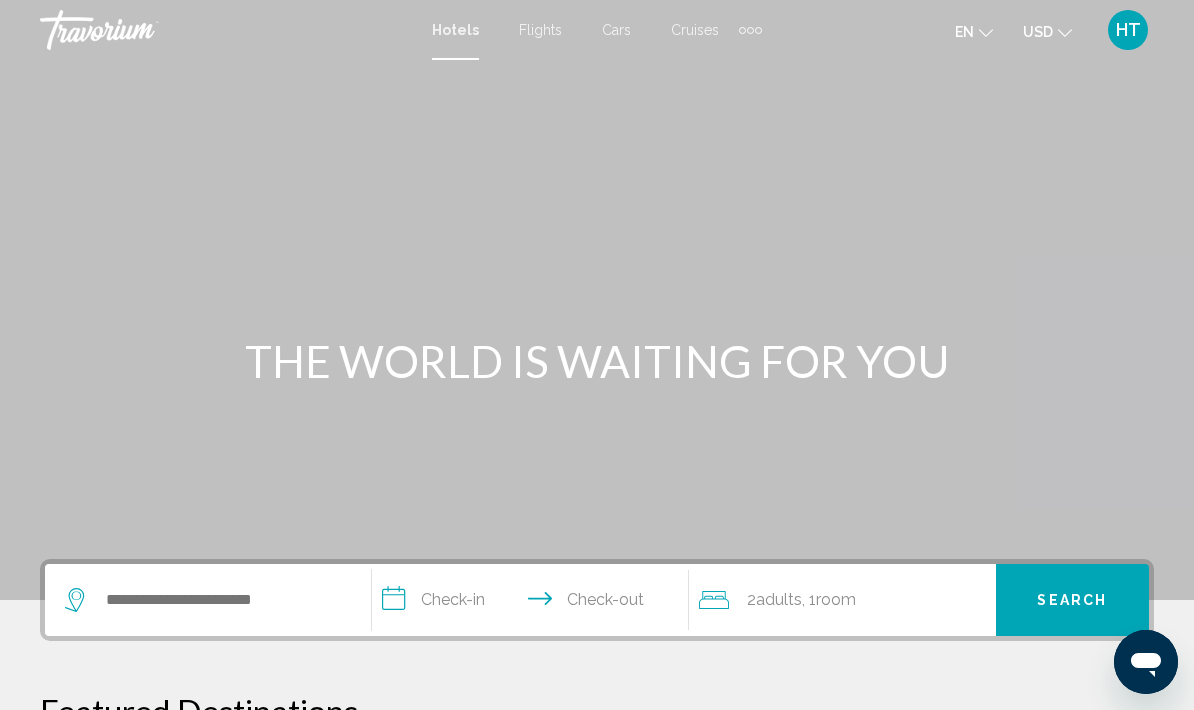 click 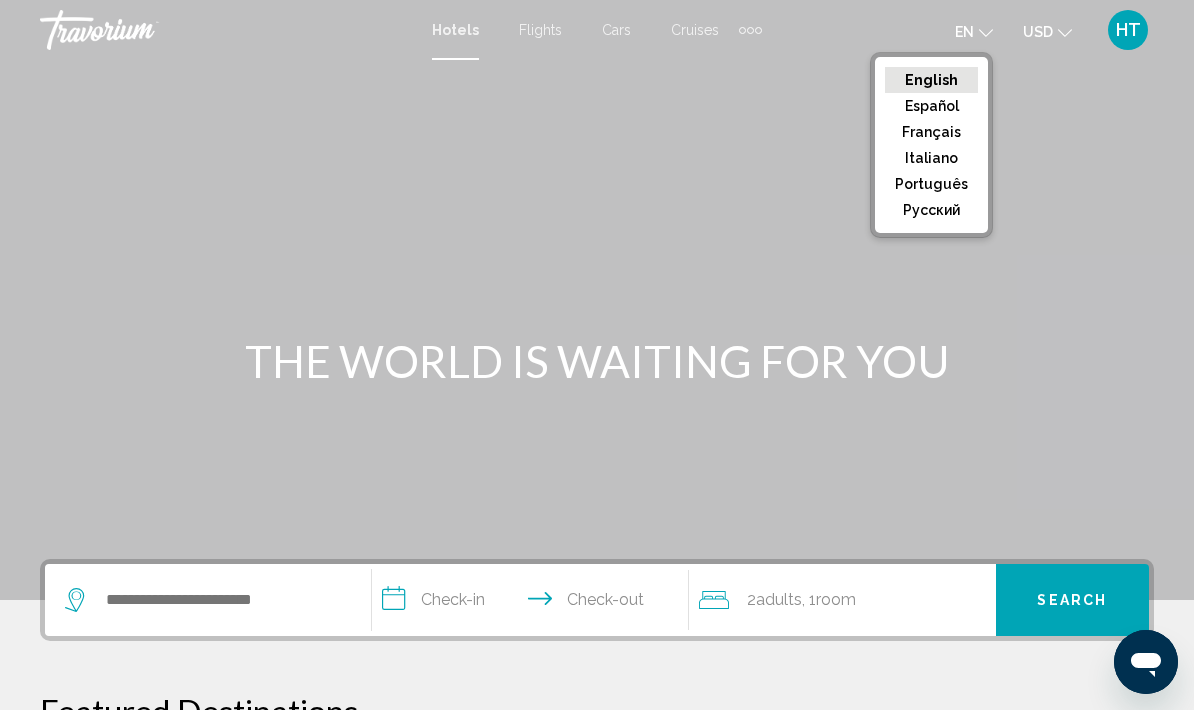 click on "русский" 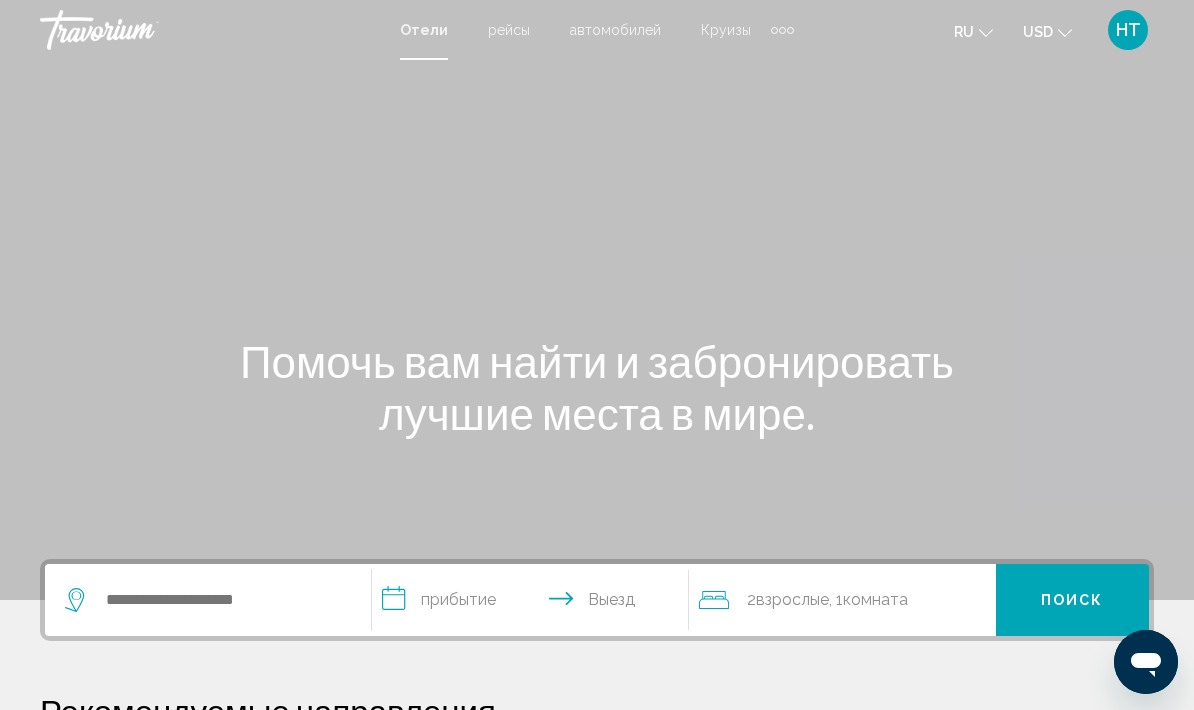 click 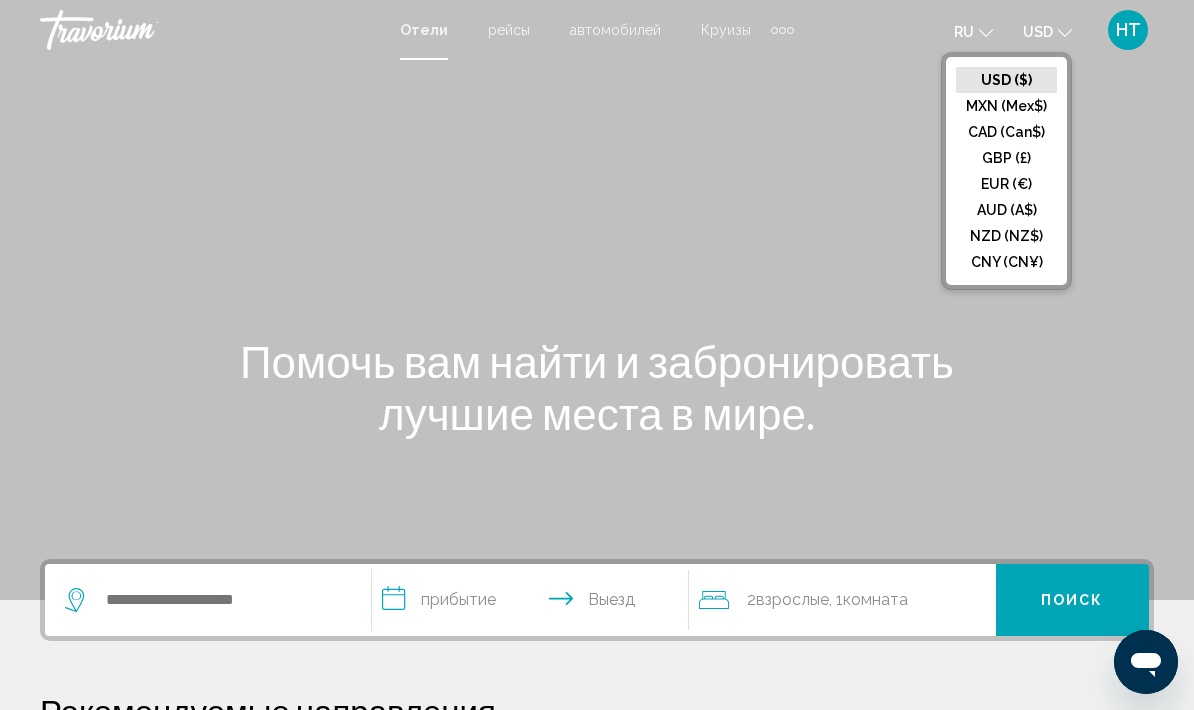 click on "EUR (€)" 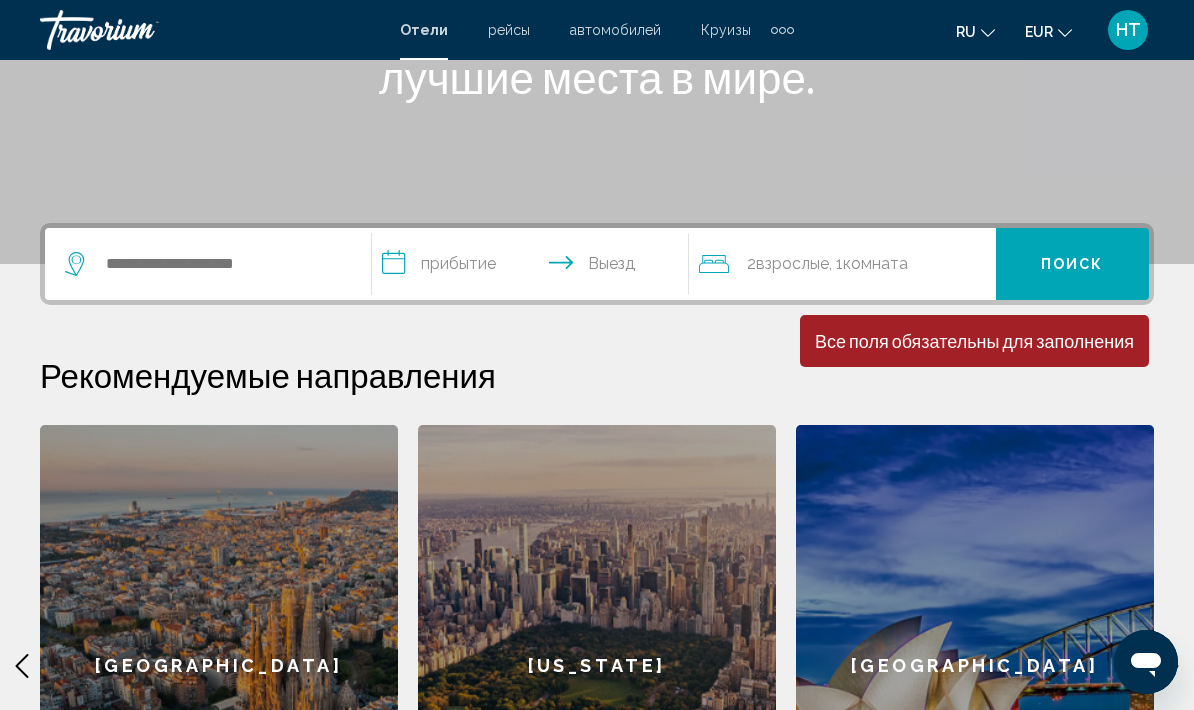 scroll, scrollTop: 335, scrollLeft: 0, axis: vertical 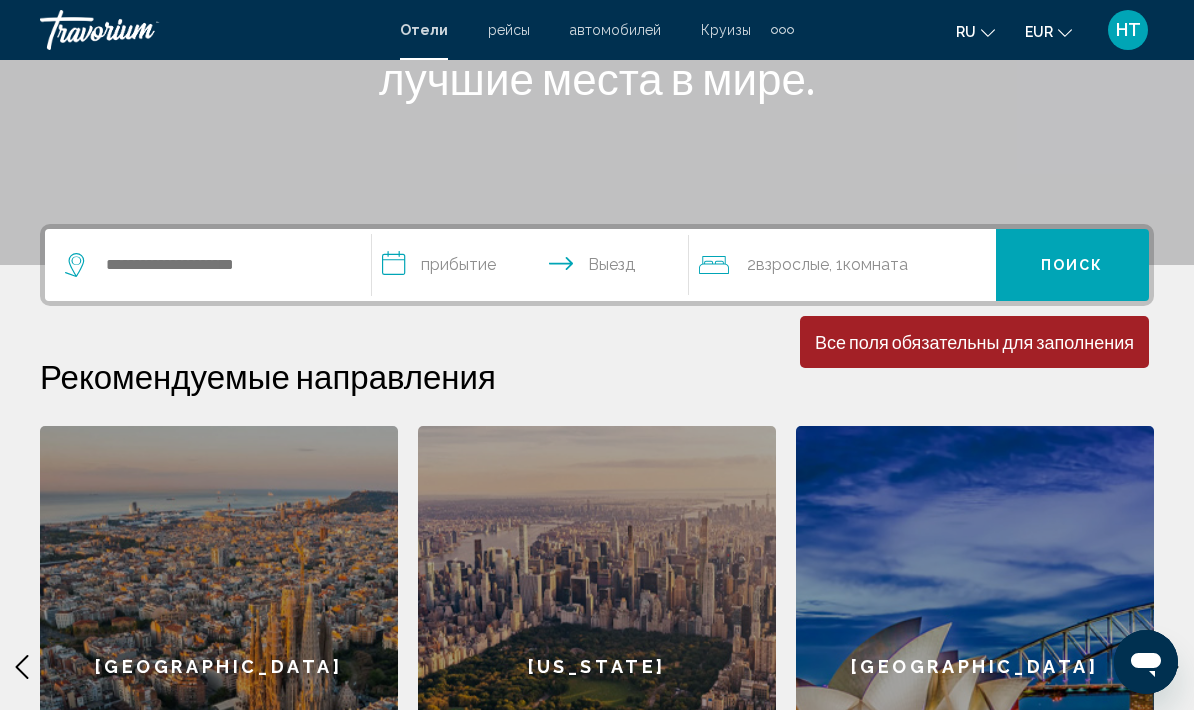 click on "Круизы" at bounding box center (726, 30) 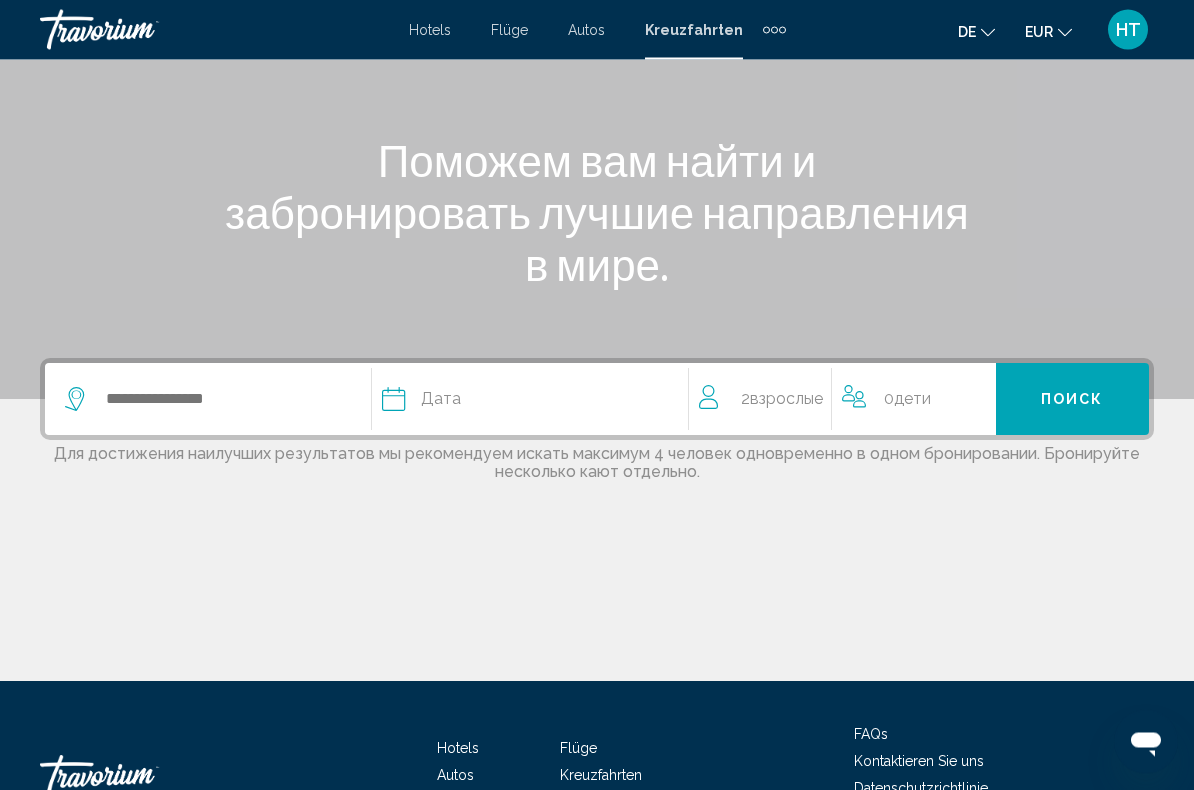 scroll, scrollTop: 201, scrollLeft: 0, axis: vertical 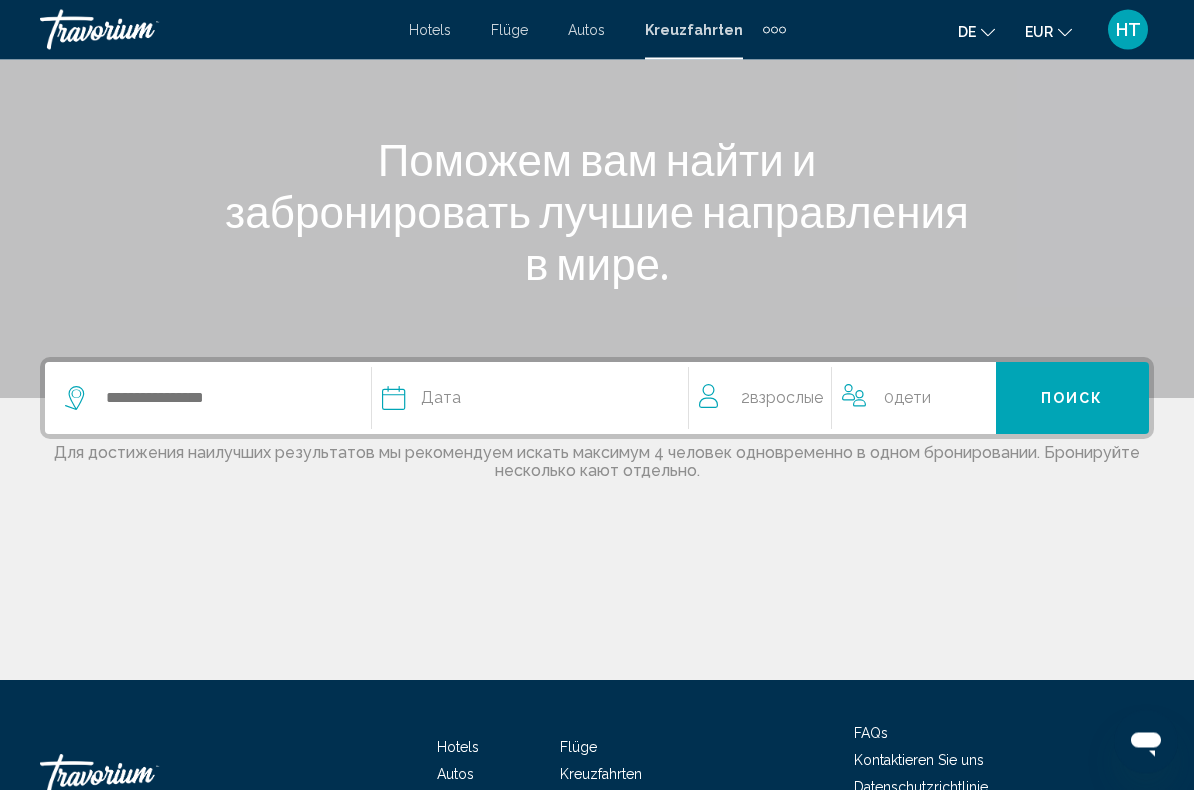 click on "Дата" 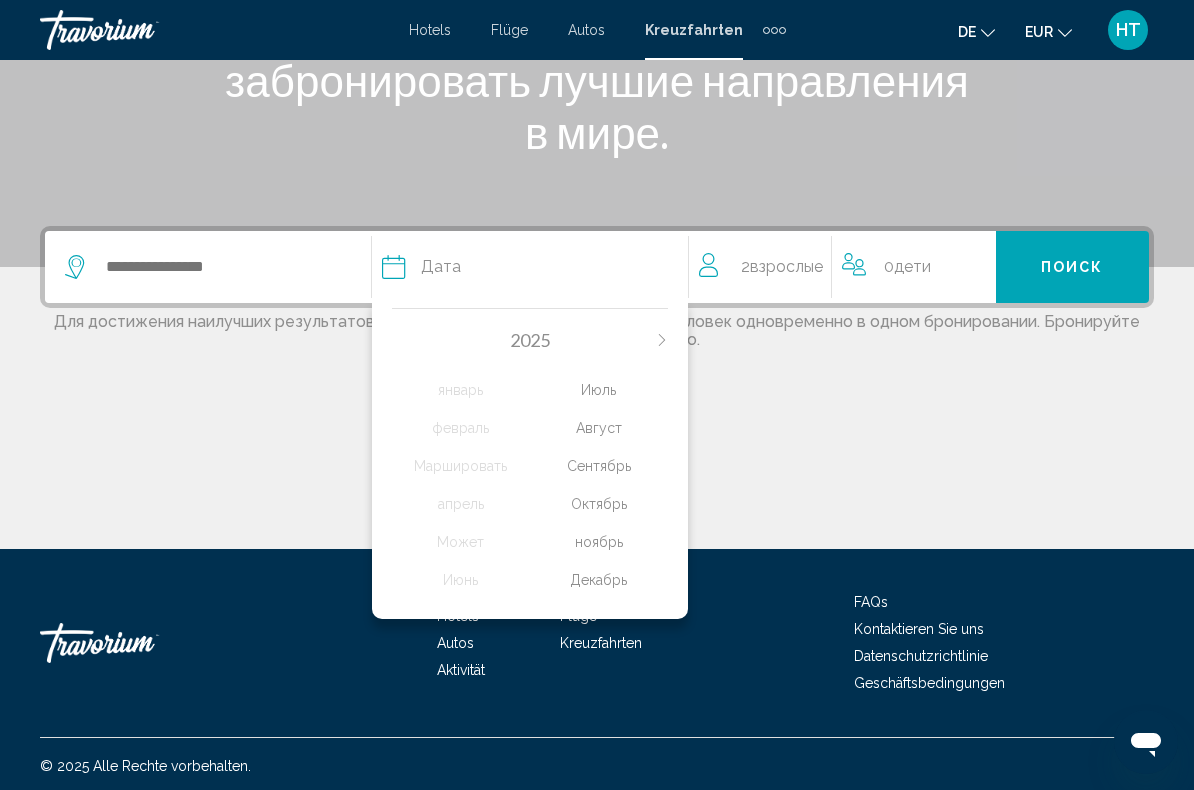 scroll, scrollTop: 336, scrollLeft: 0, axis: vertical 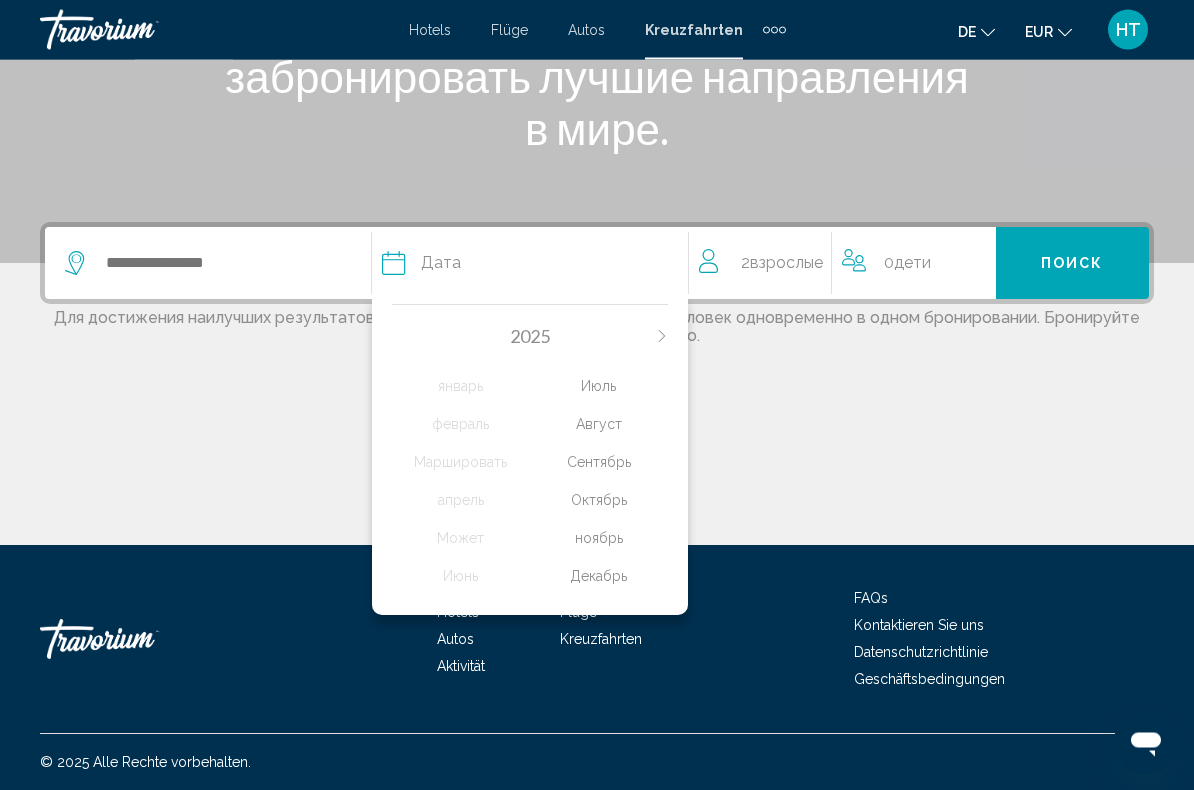 click on "Октябрь" 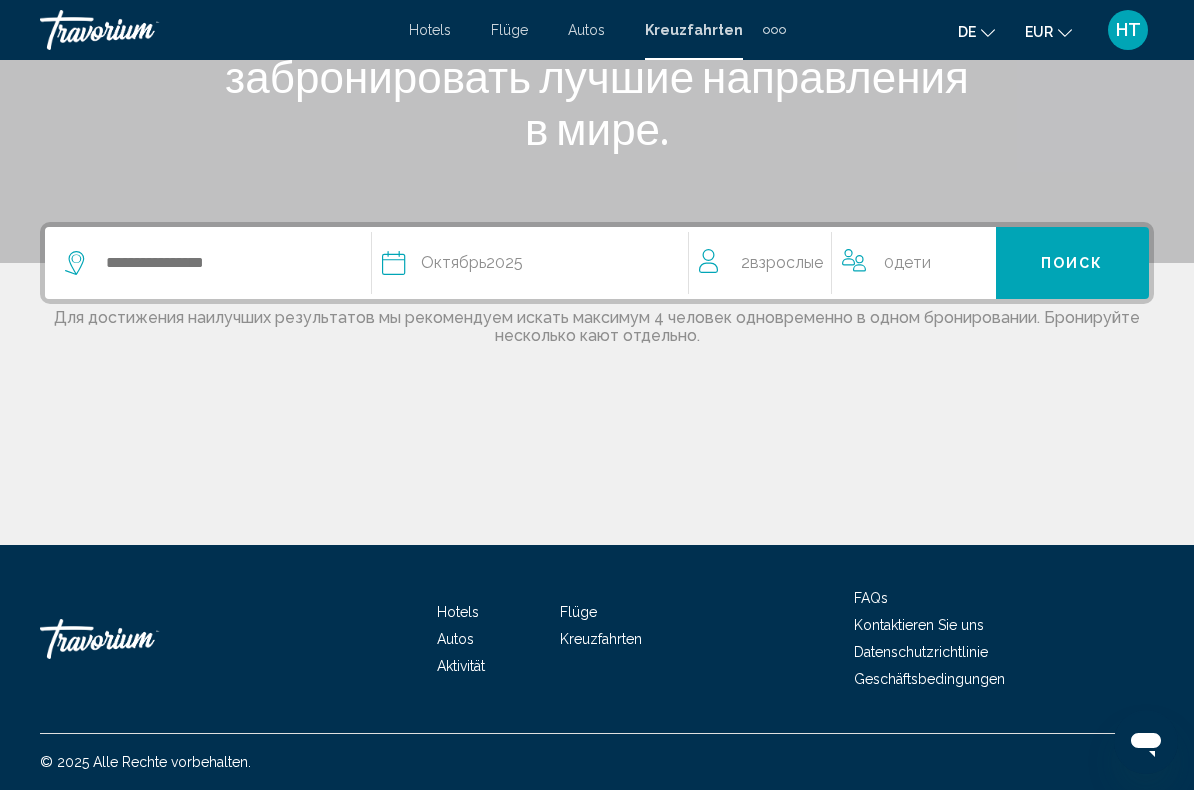 click on "Поиск" at bounding box center (1072, 264) 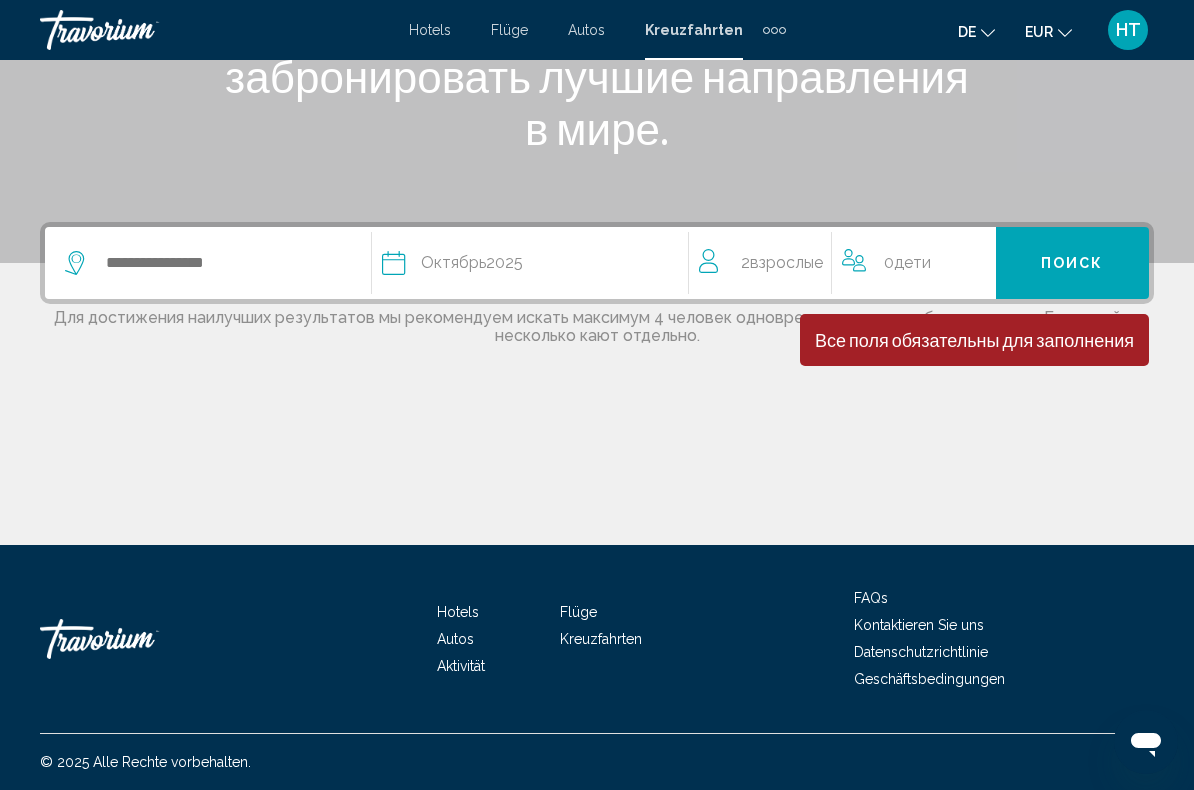 click at bounding box center (218, 263) 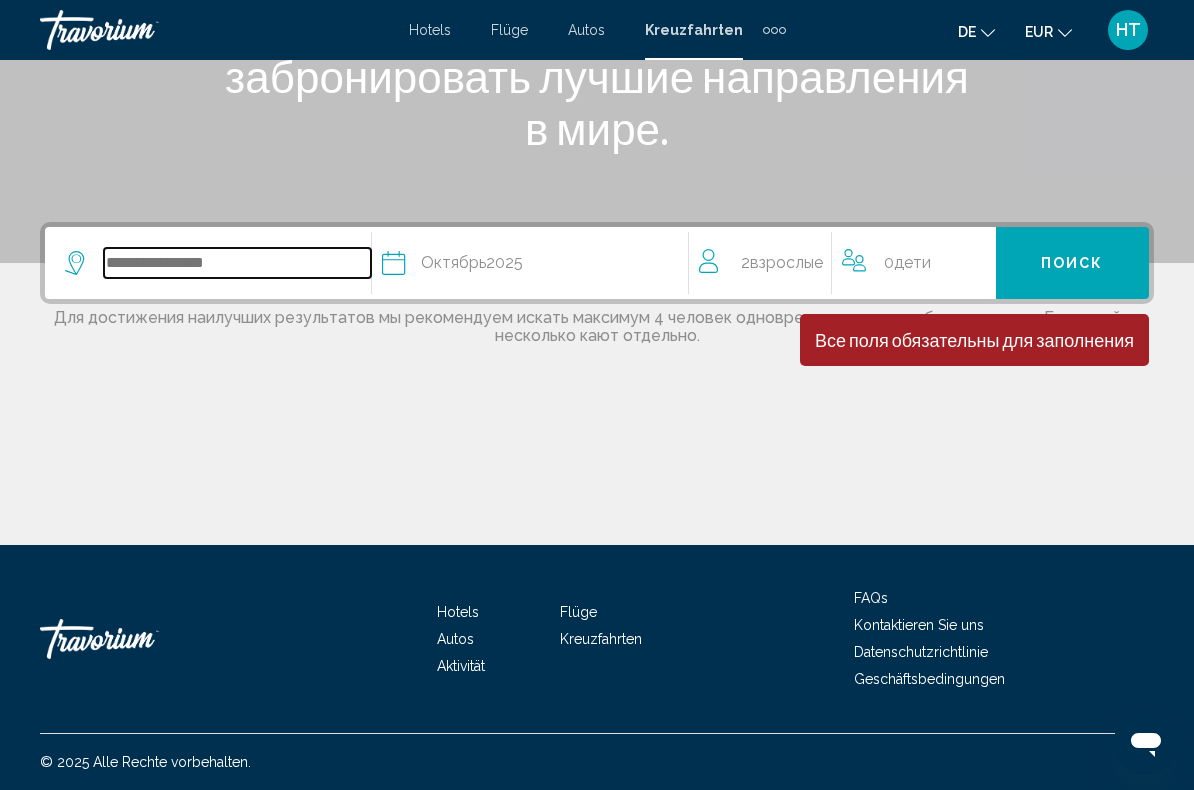 click at bounding box center [237, 263] 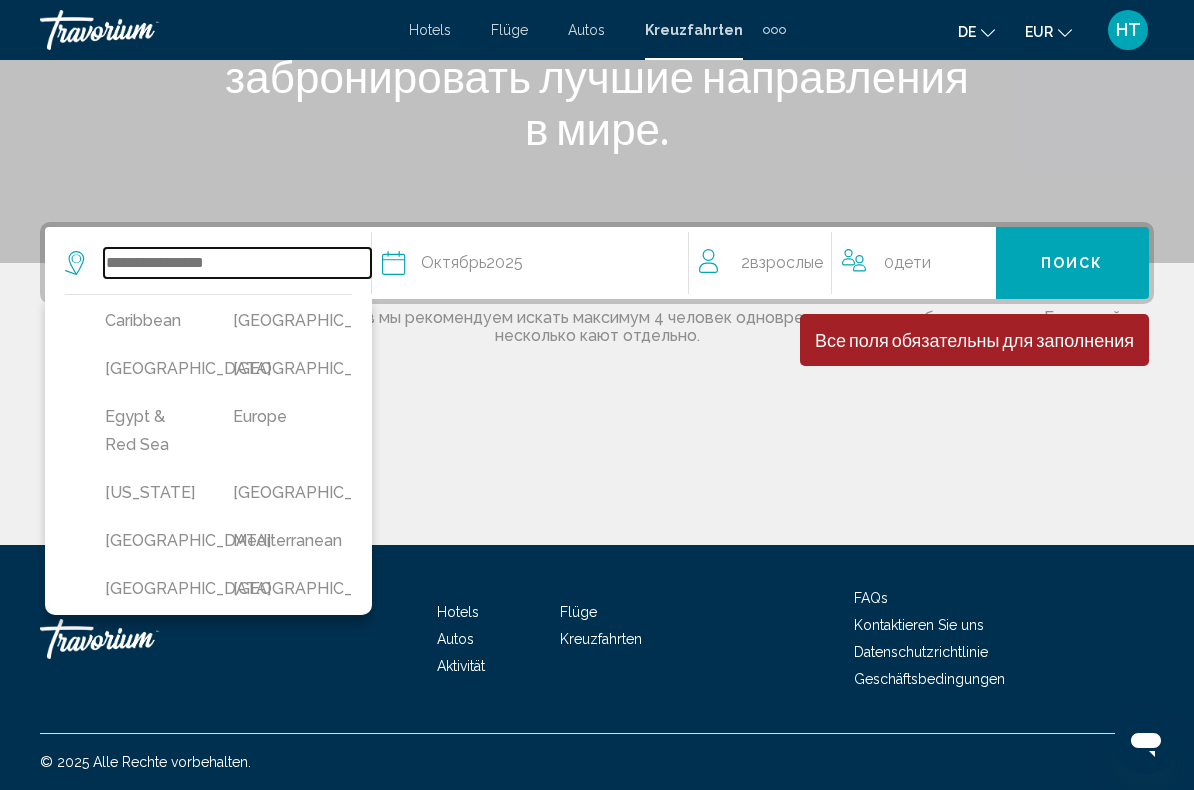 scroll, scrollTop: 289, scrollLeft: 0, axis: vertical 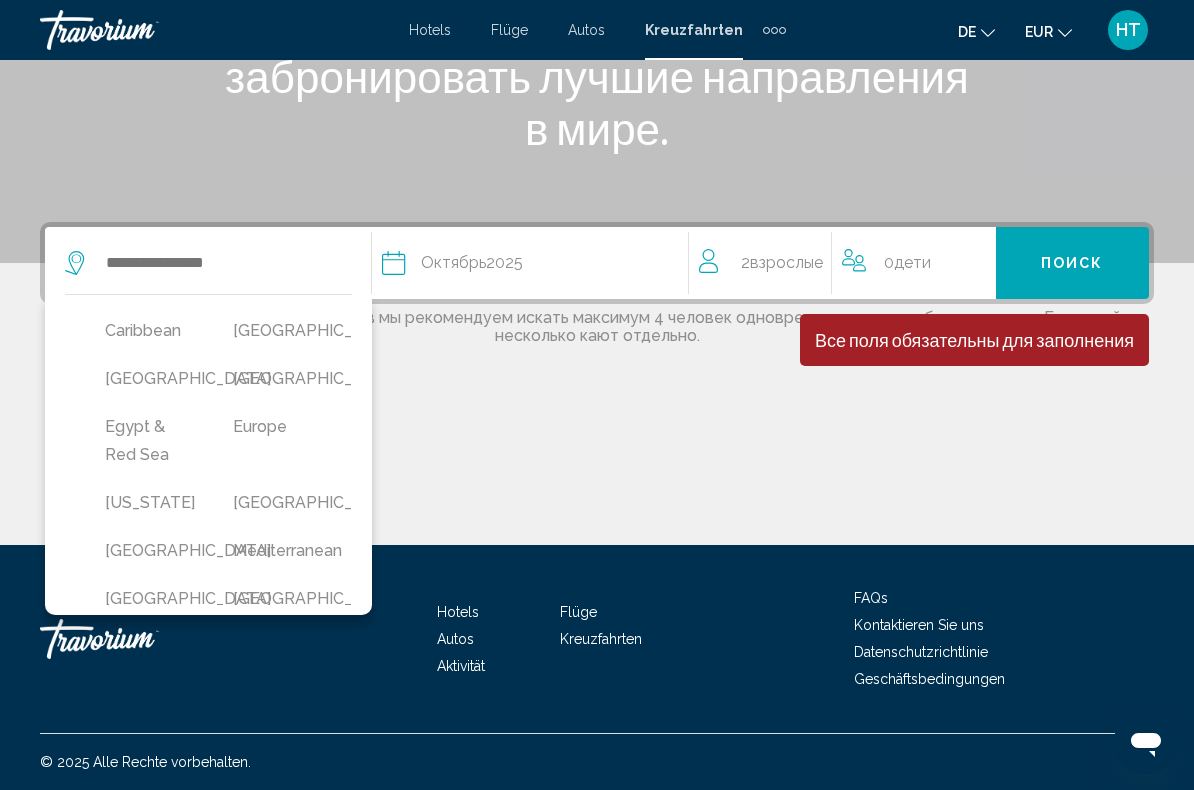 click on "Europe" at bounding box center (277, 427) 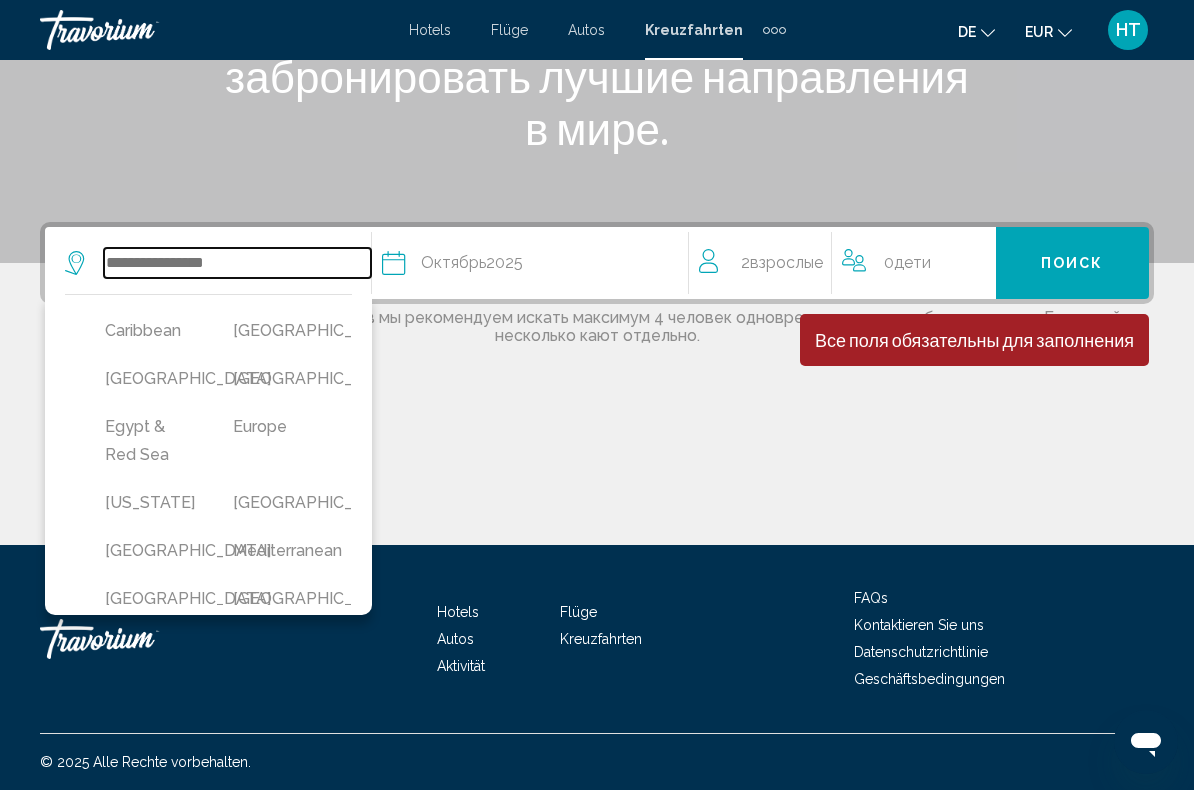 type on "******" 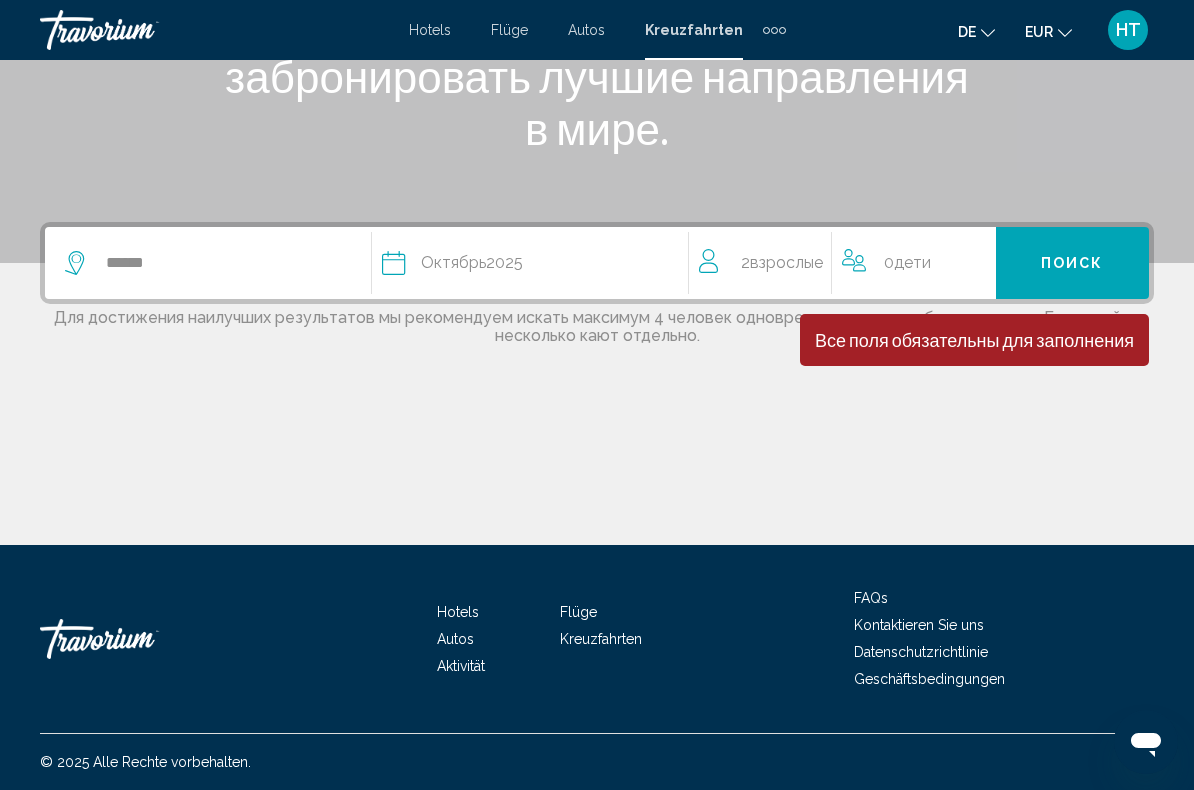 click on "Поиск" at bounding box center [1072, 264] 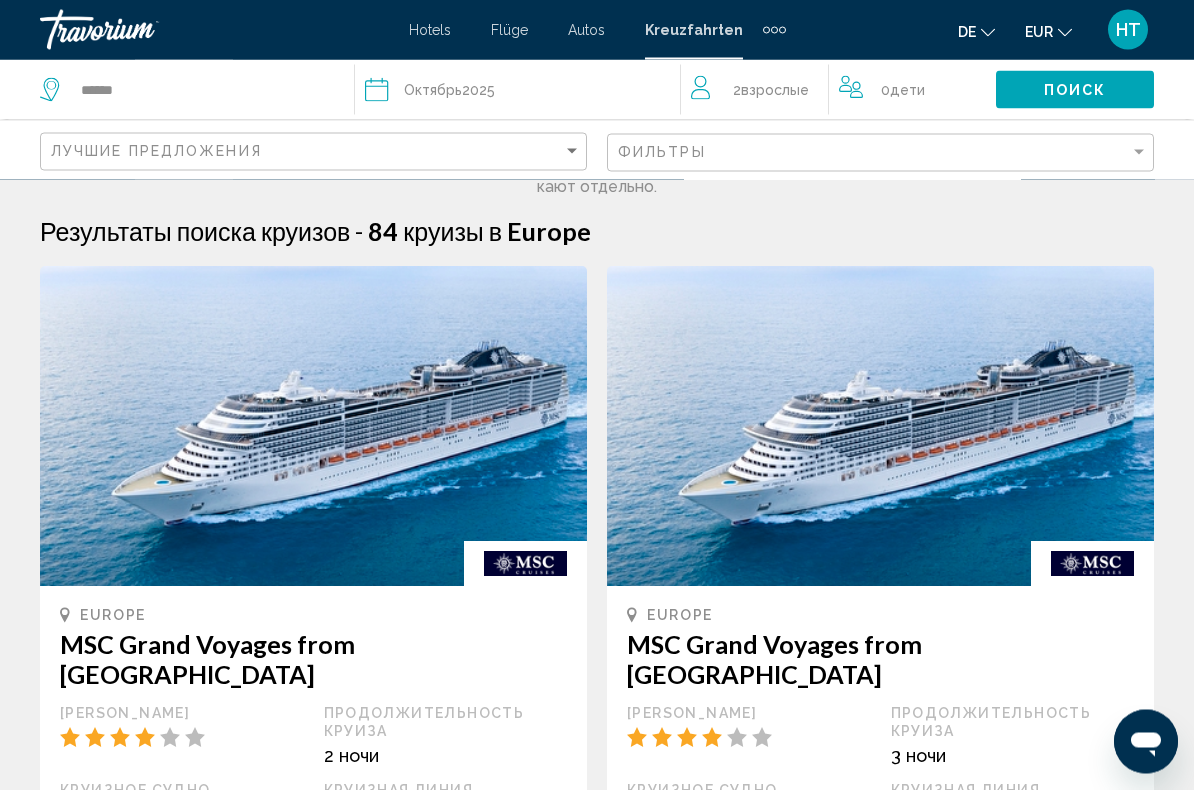 scroll, scrollTop: 26, scrollLeft: 0, axis: vertical 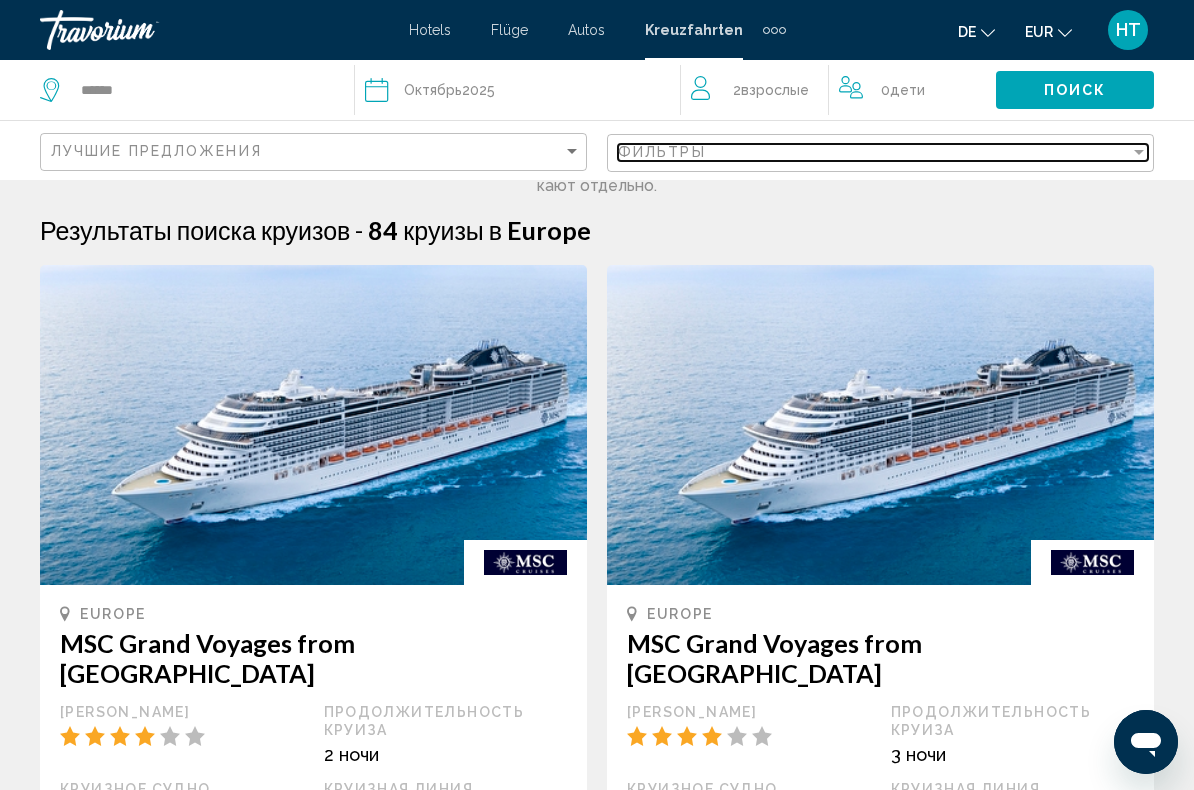 click at bounding box center [1139, 152] 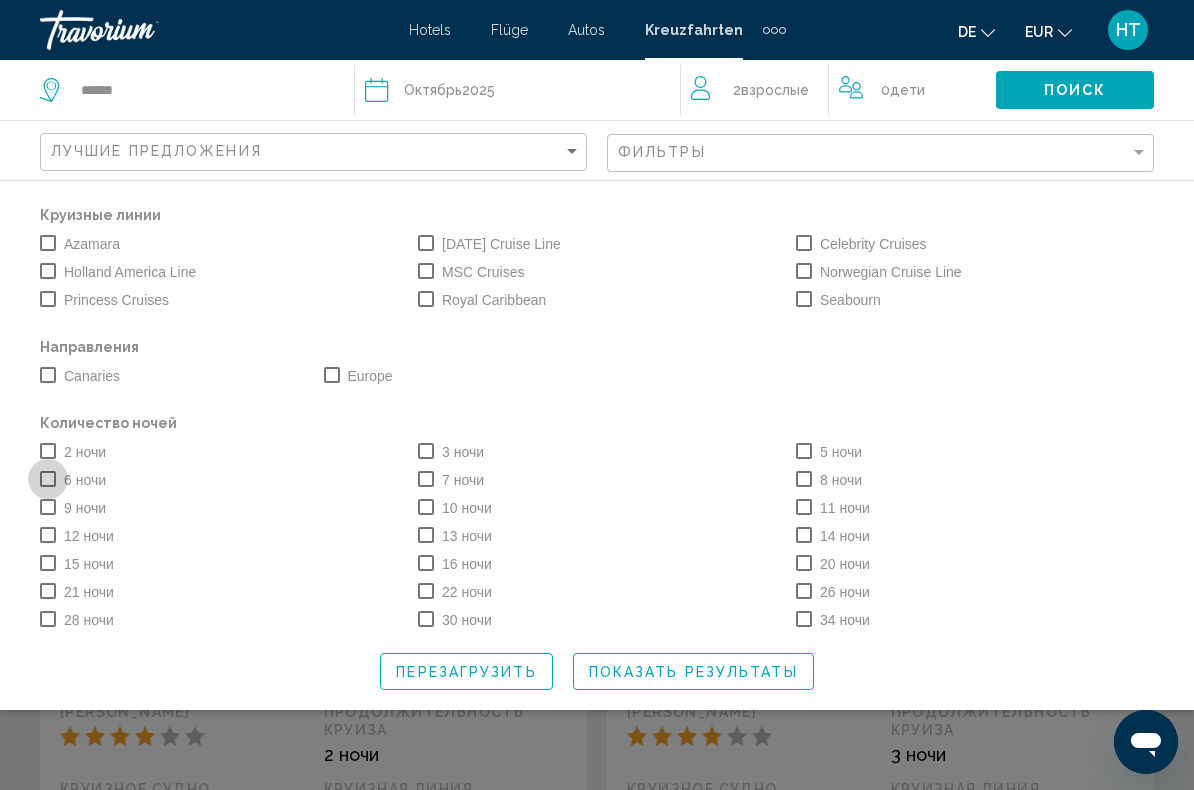 click at bounding box center (48, 479) 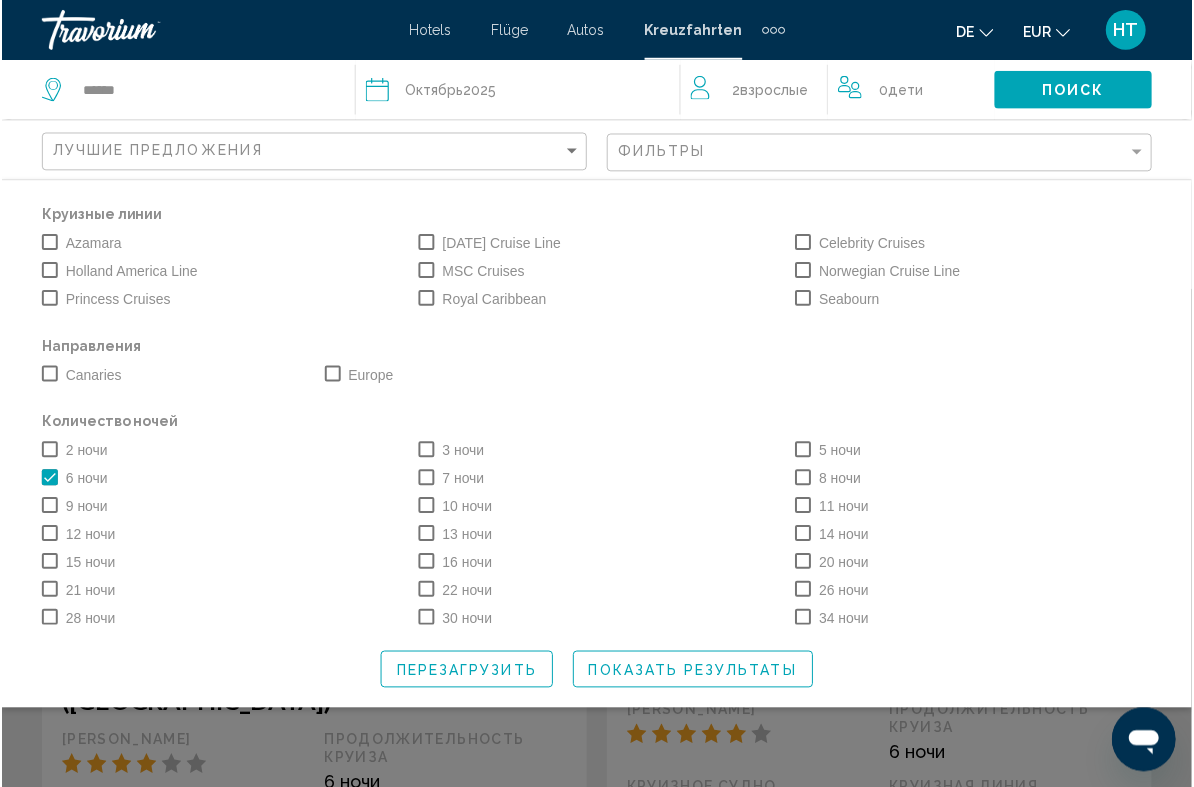 scroll, scrollTop: 106, scrollLeft: 0, axis: vertical 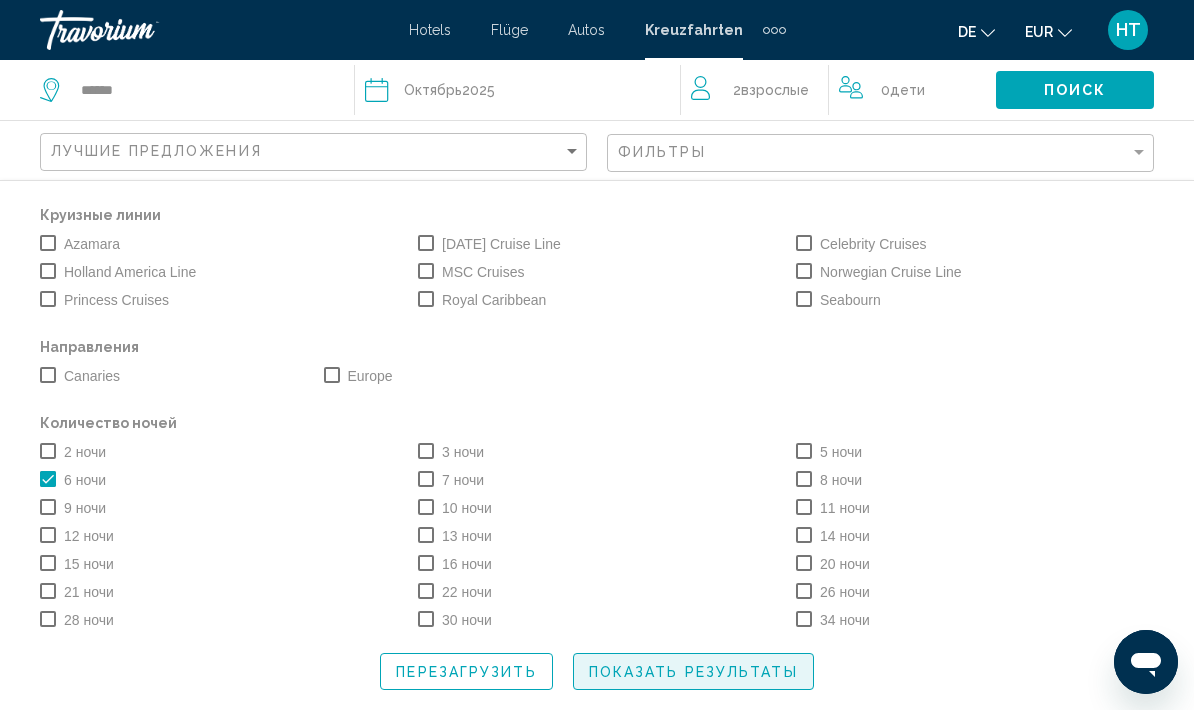 click on "Показать результаты" 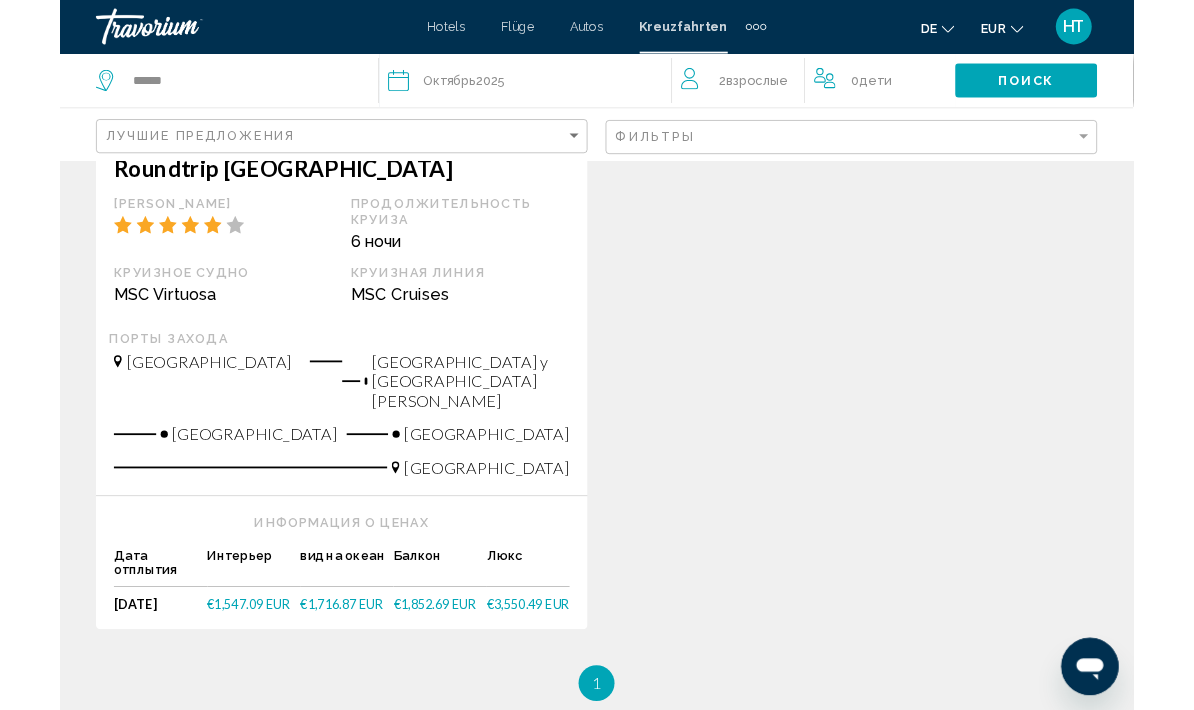 scroll, scrollTop: 1421, scrollLeft: 0, axis: vertical 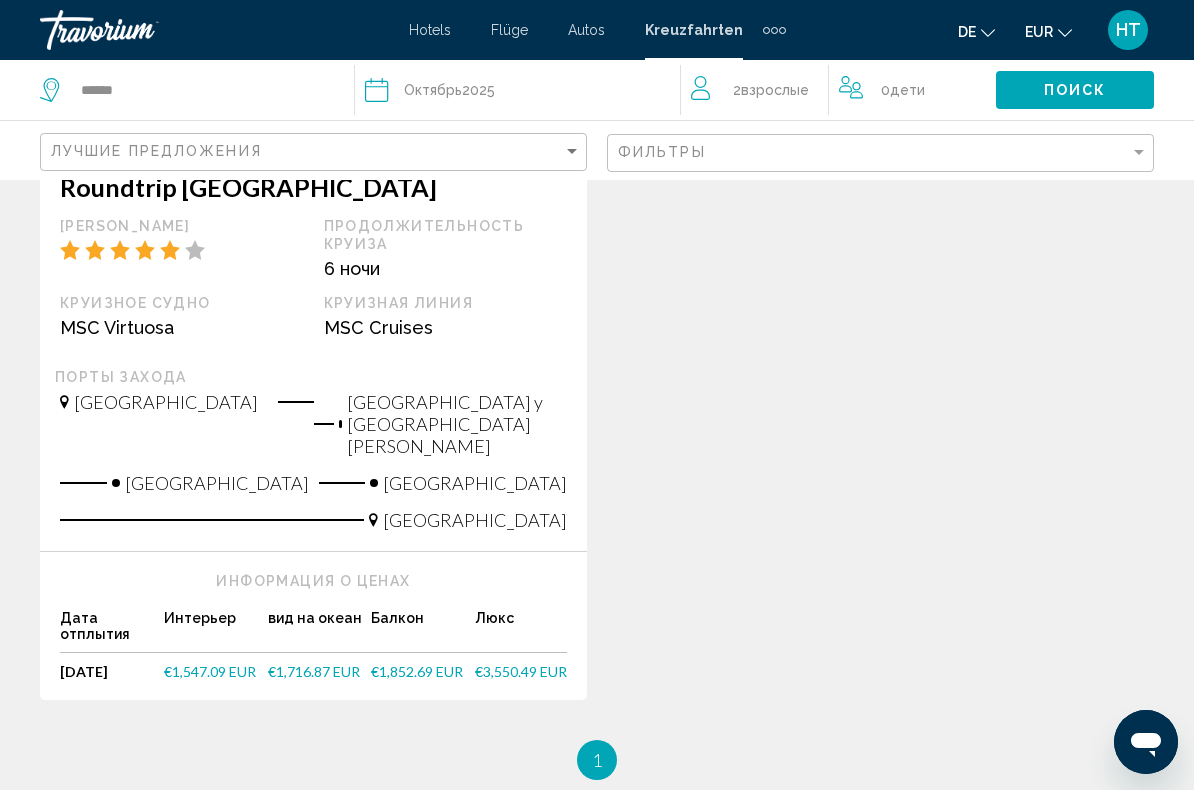 click on "€1,547.09 EUR" at bounding box center [210, 671] 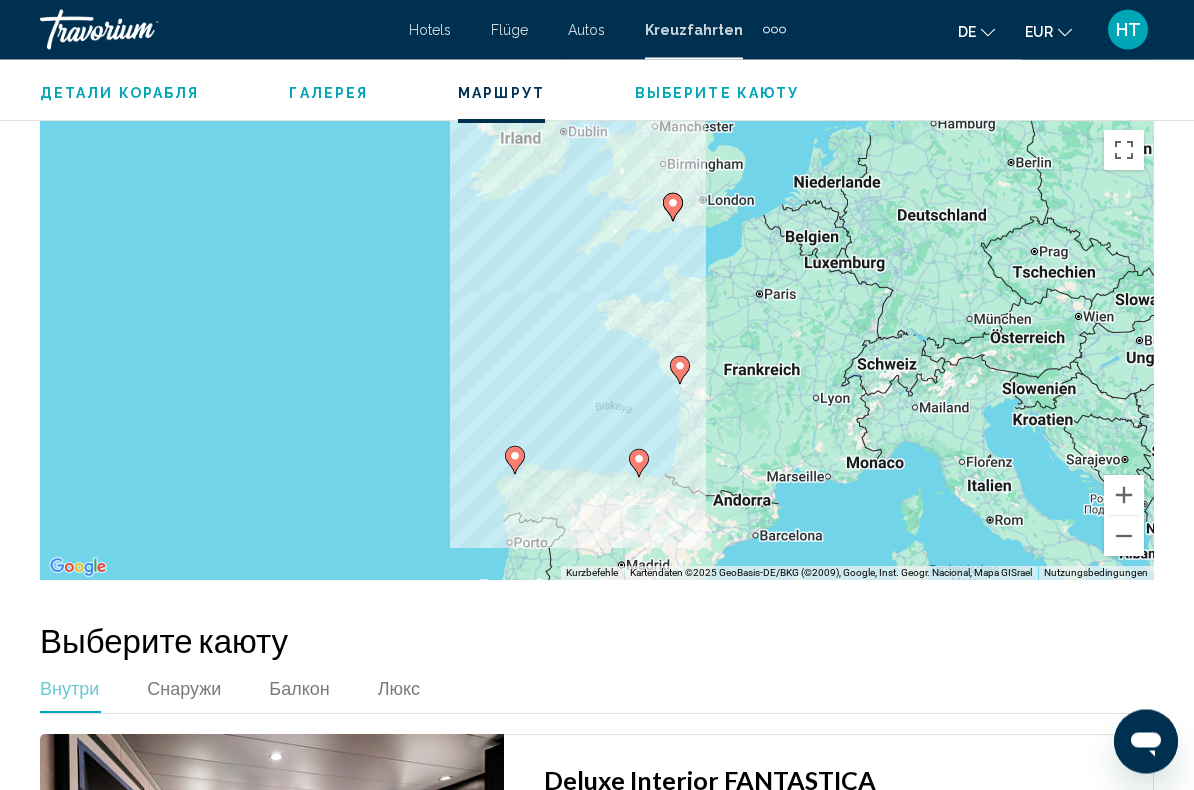 scroll, scrollTop: 2404, scrollLeft: 0, axis: vertical 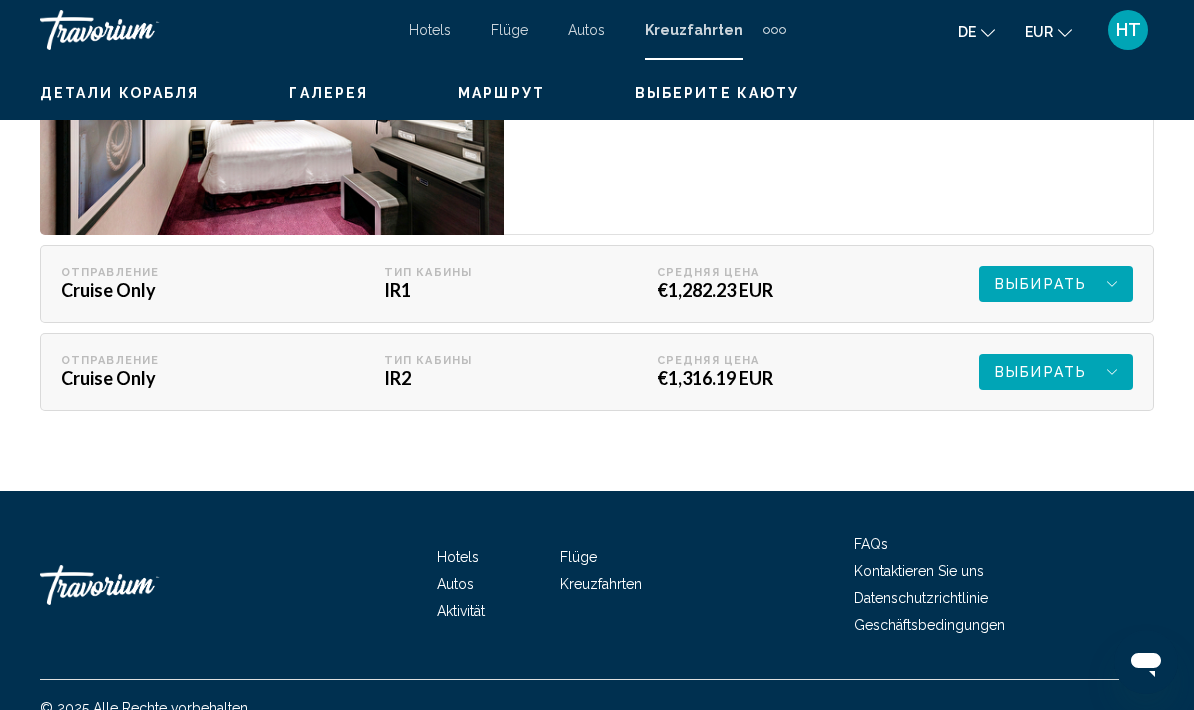 click on "Выбирать" at bounding box center [1041, 284] 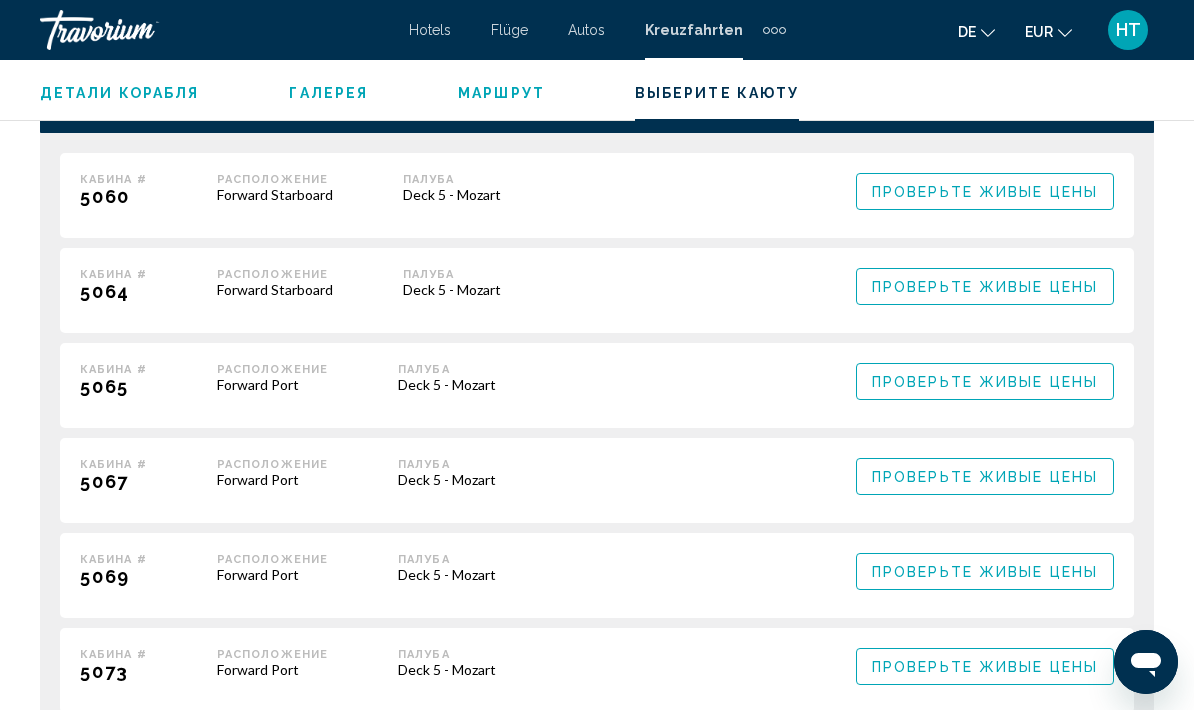 scroll, scrollTop: 3376, scrollLeft: 0, axis: vertical 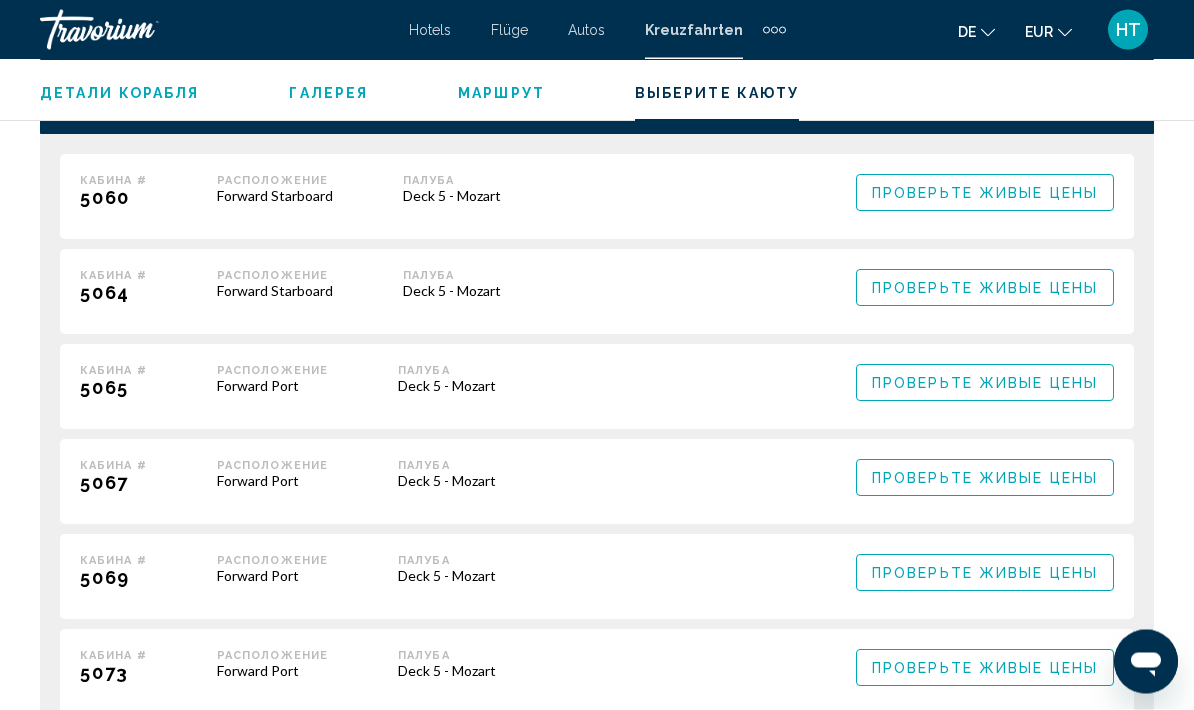 click on "Проверьте живые цены" at bounding box center (985, 288) 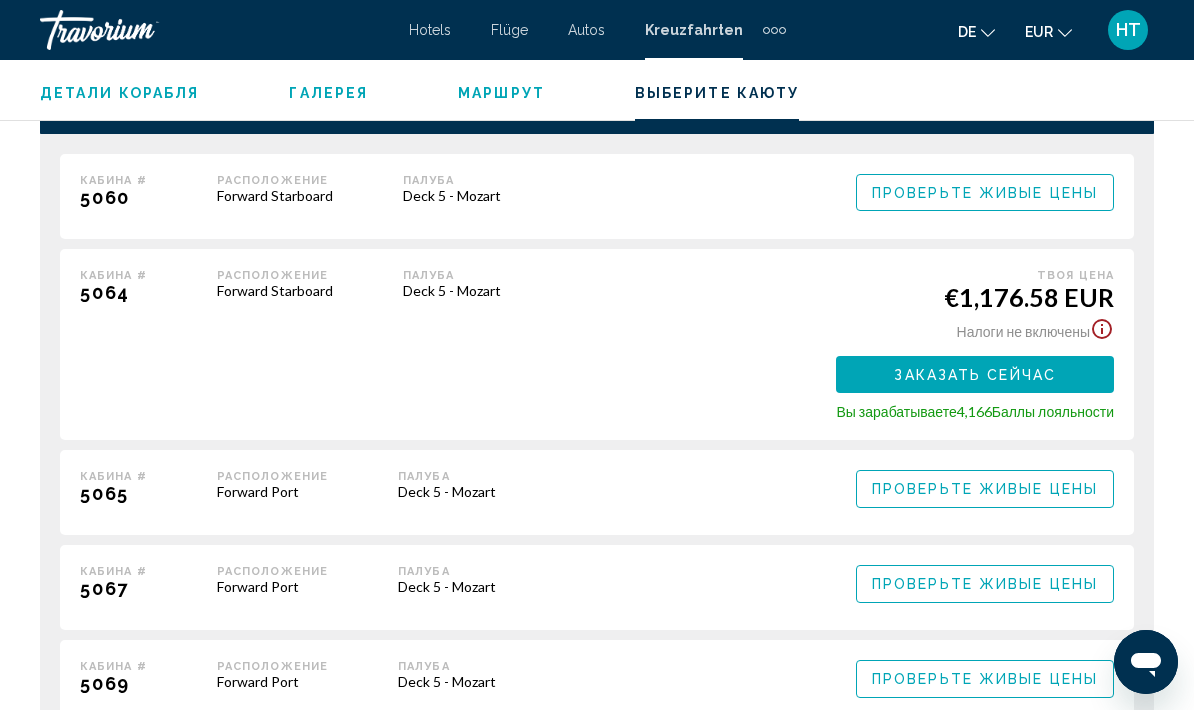 click 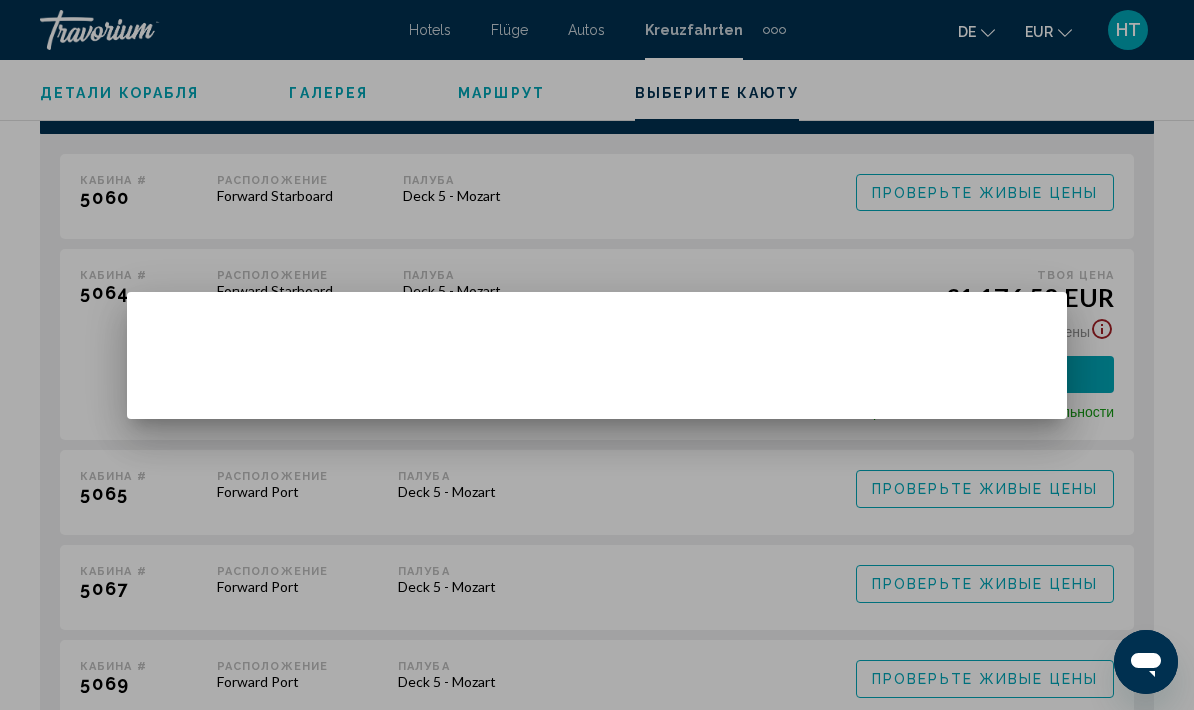 scroll, scrollTop: 0, scrollLeft: 0, axis: both 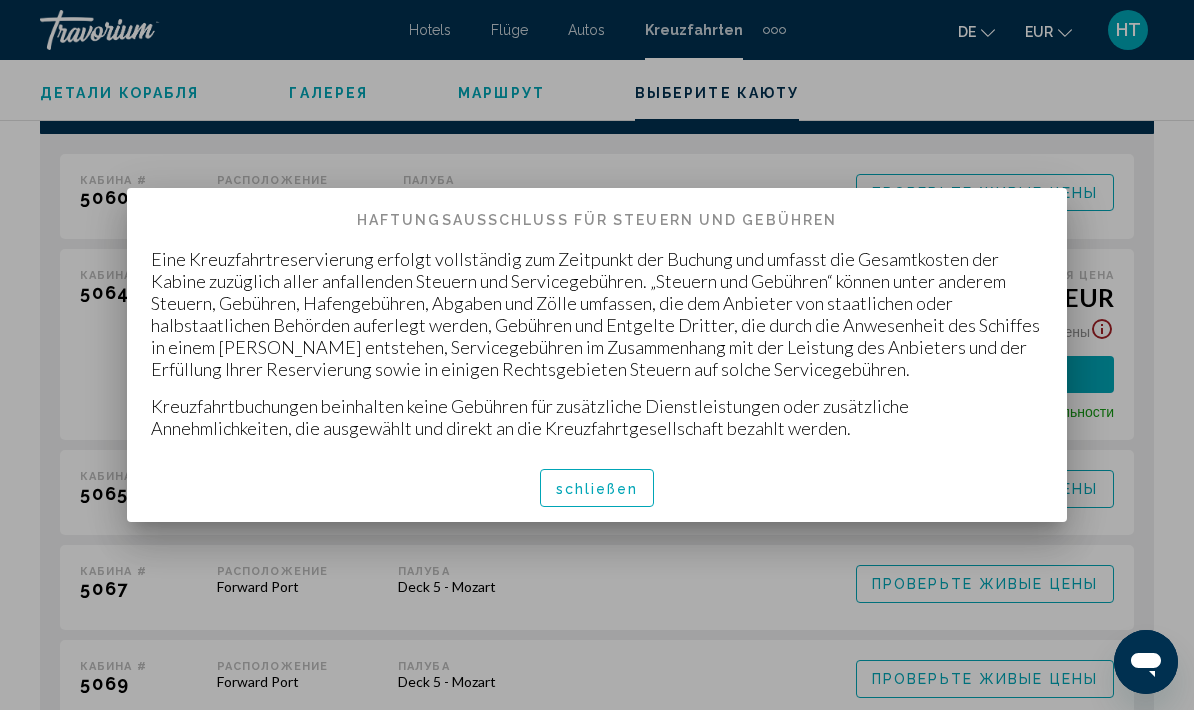 click on "schließen" at bounding box center (597, 489) 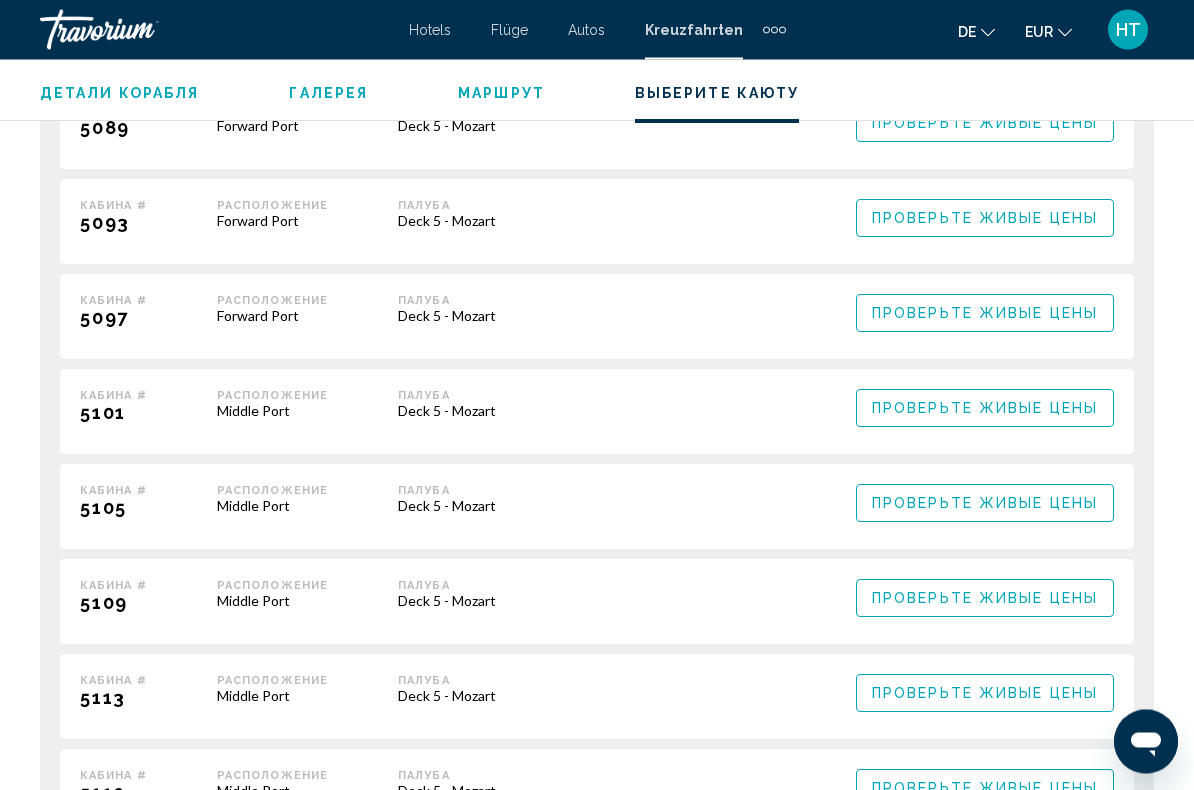 scroll, scrollTop: 4218, scrollLeft: 0, axis: vertical 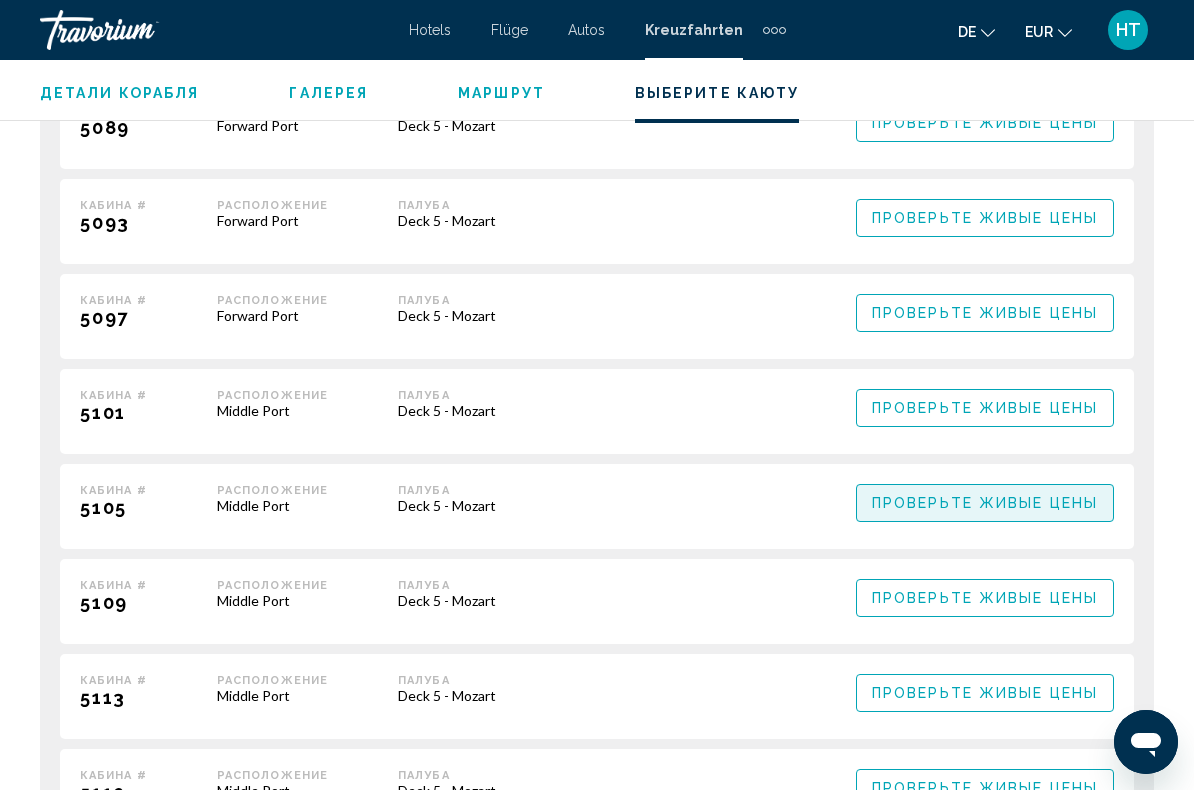 click on "Проверьте живые цены" at bounding box center (985, 504) 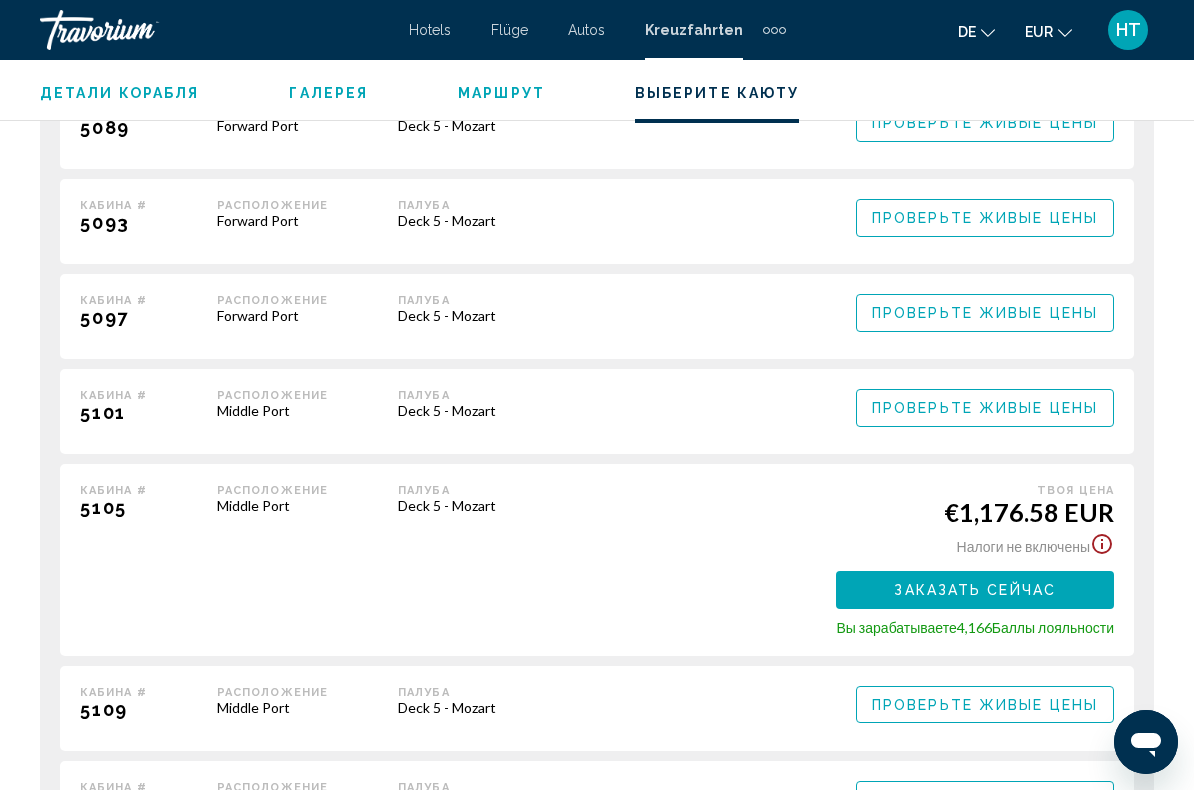 click 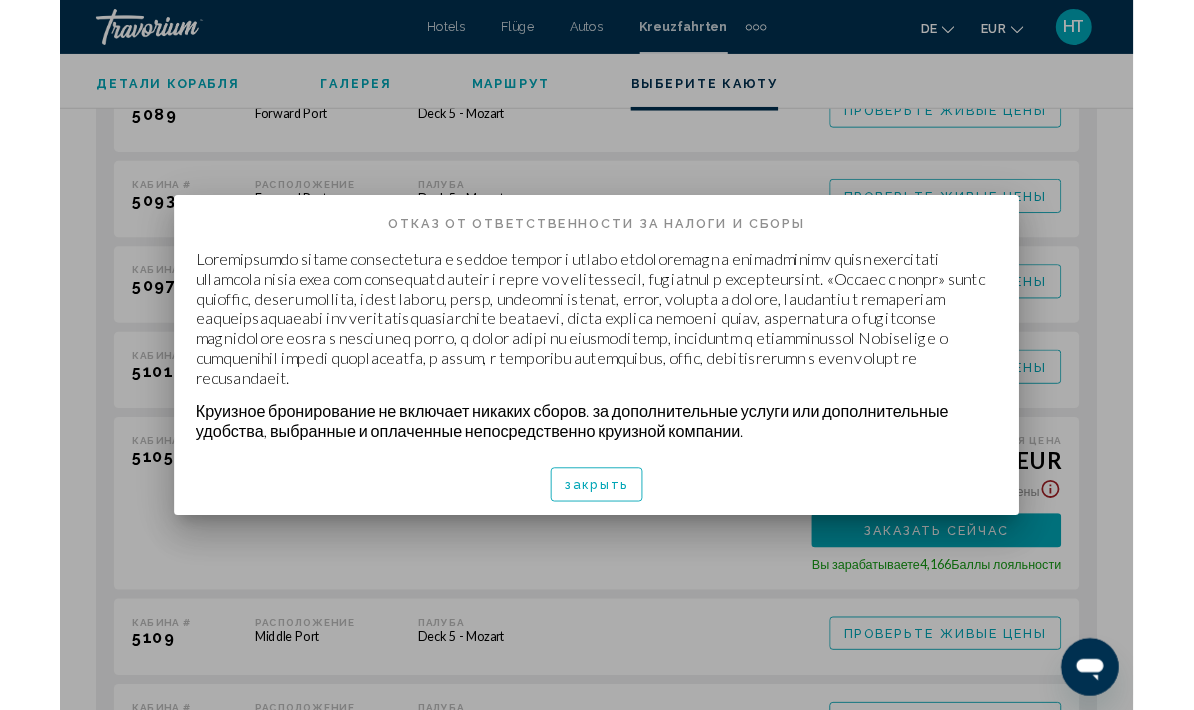scroll, scrollTop: 0, scrollLeft: 0, axis: both 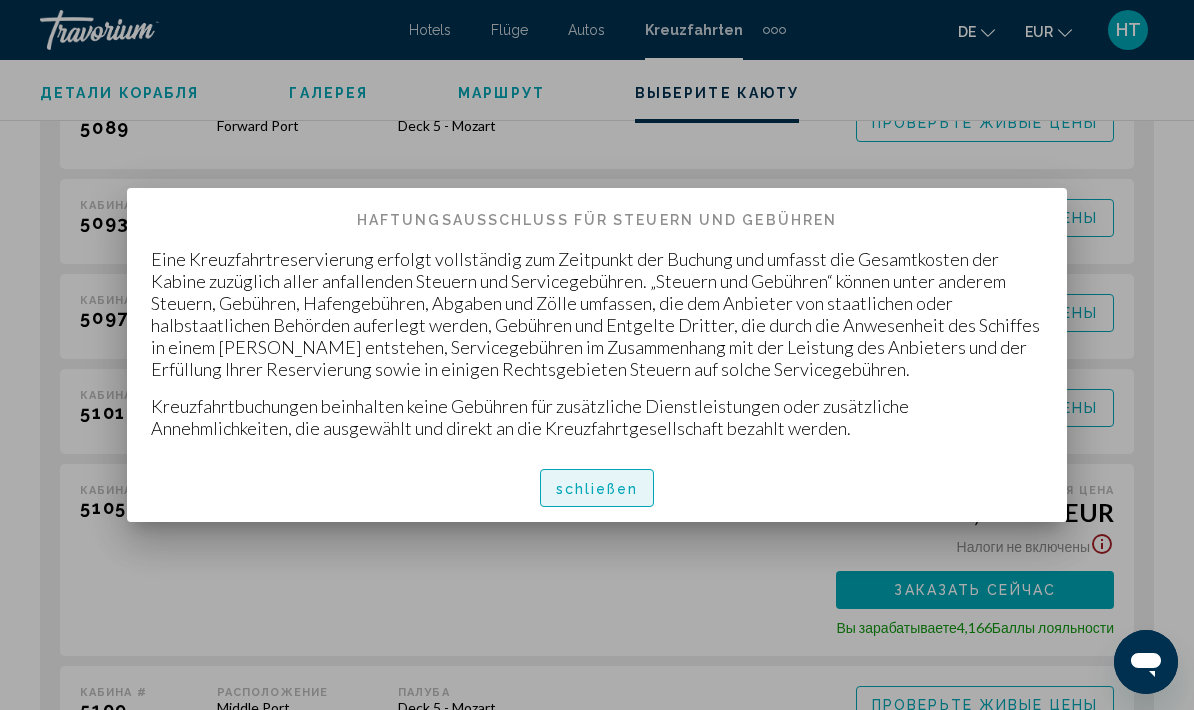 click on "schließen" at bounding box center (597, 489) 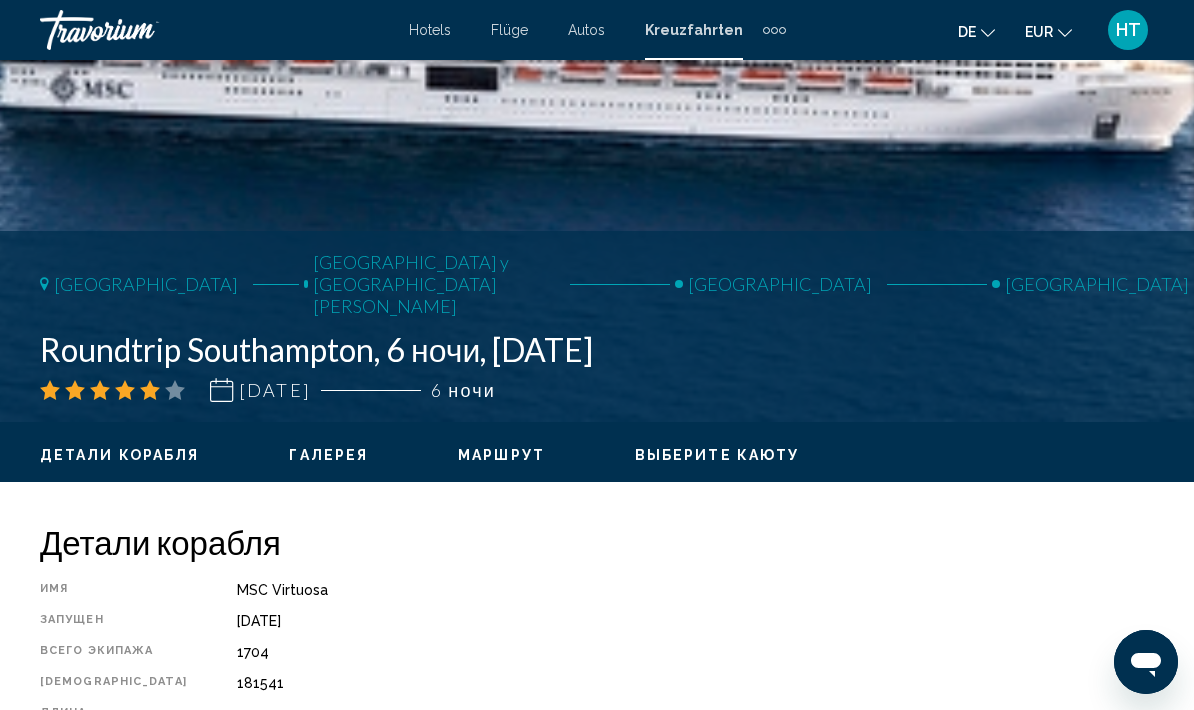 scroll, scrollTop: 587, scrollLeft: 0, axis: vertical 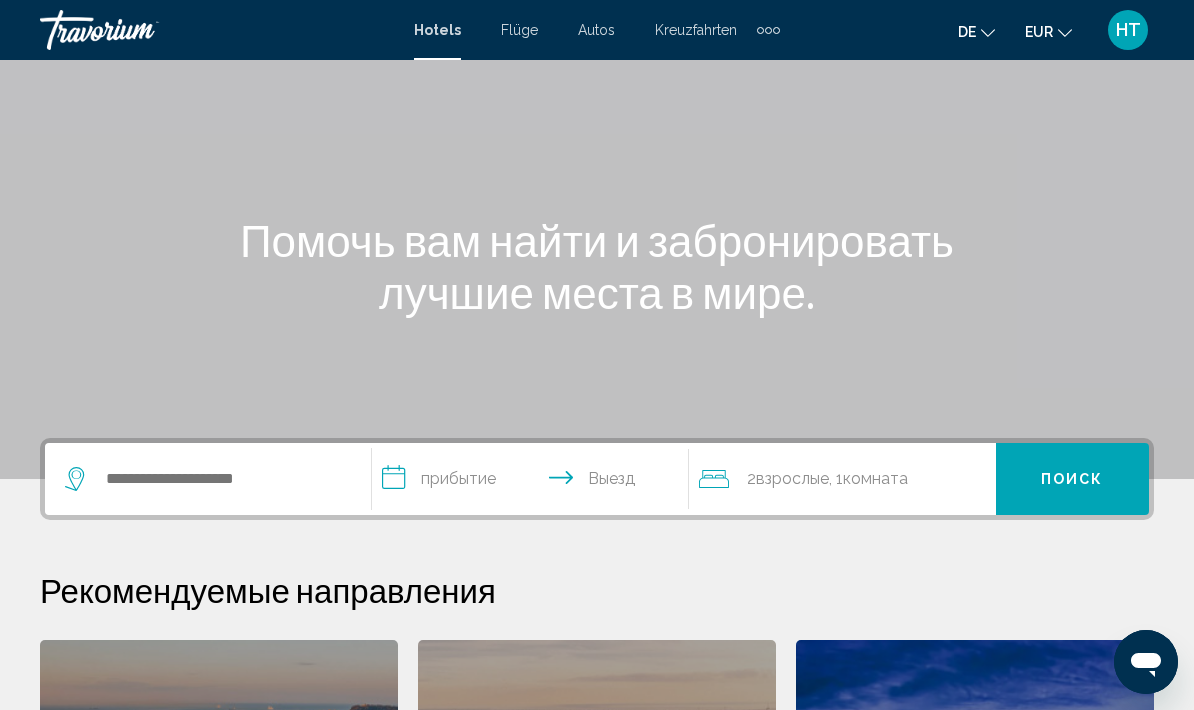 click on "Flüge" at bounding box center (519, 30) 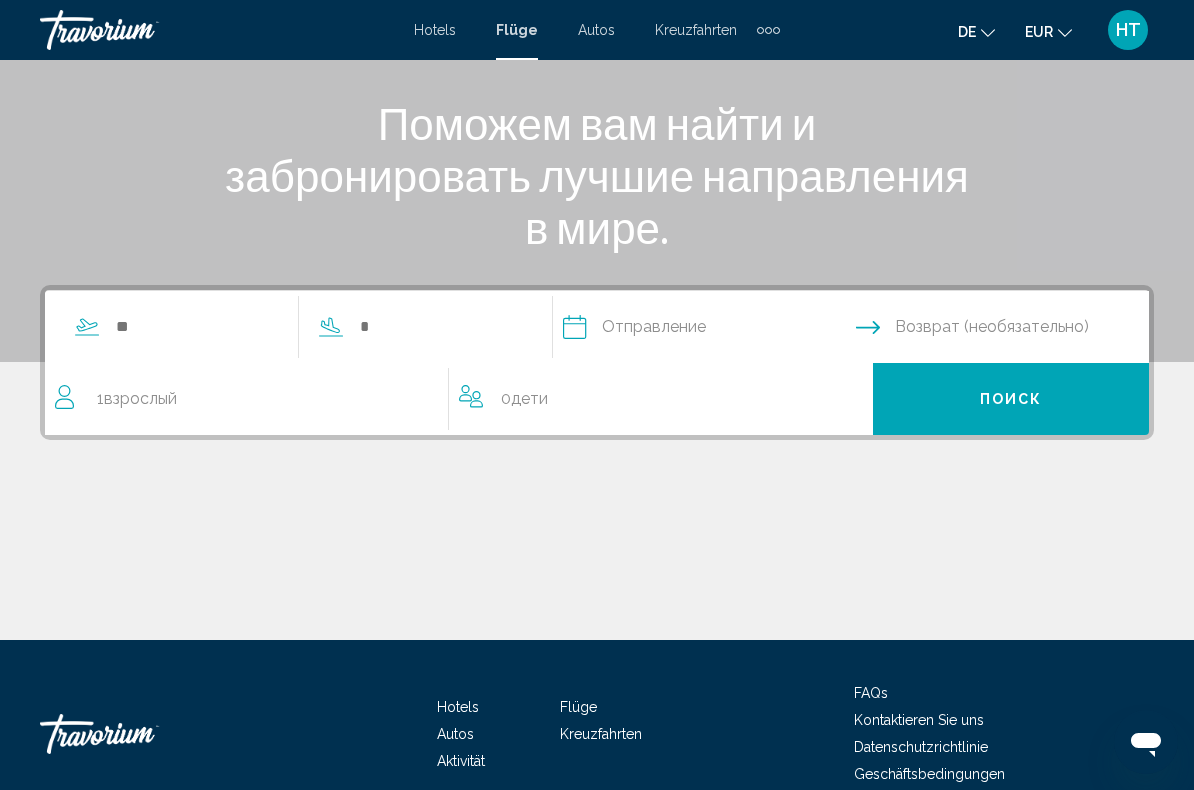 scroll, scrollTop: 252, scrollLeft: 0, axis: vertical 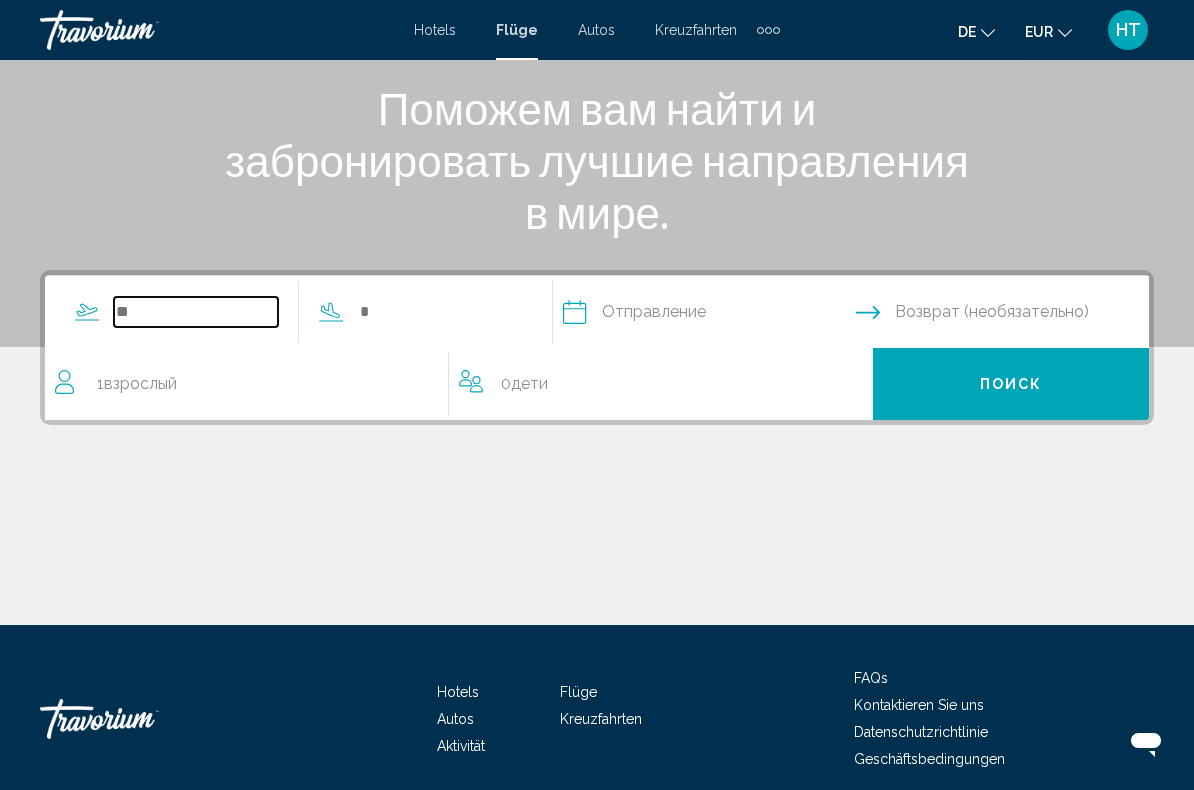 click at bounding box center [196, 312] 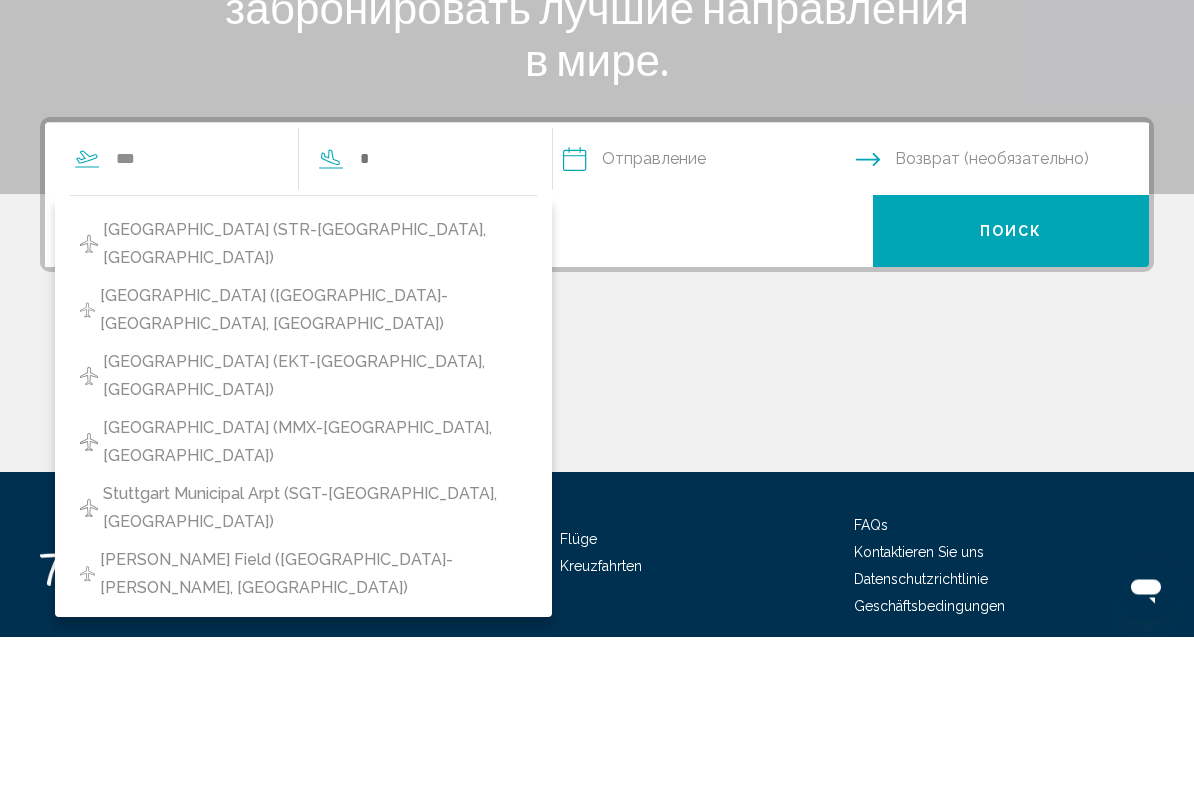 click on "[GEOGRAPHIC_DATA] (STR-[GEOGRAPHIC_DATA], [GEOGRAPHIC_DATA])" at bounding box center (315, 398) 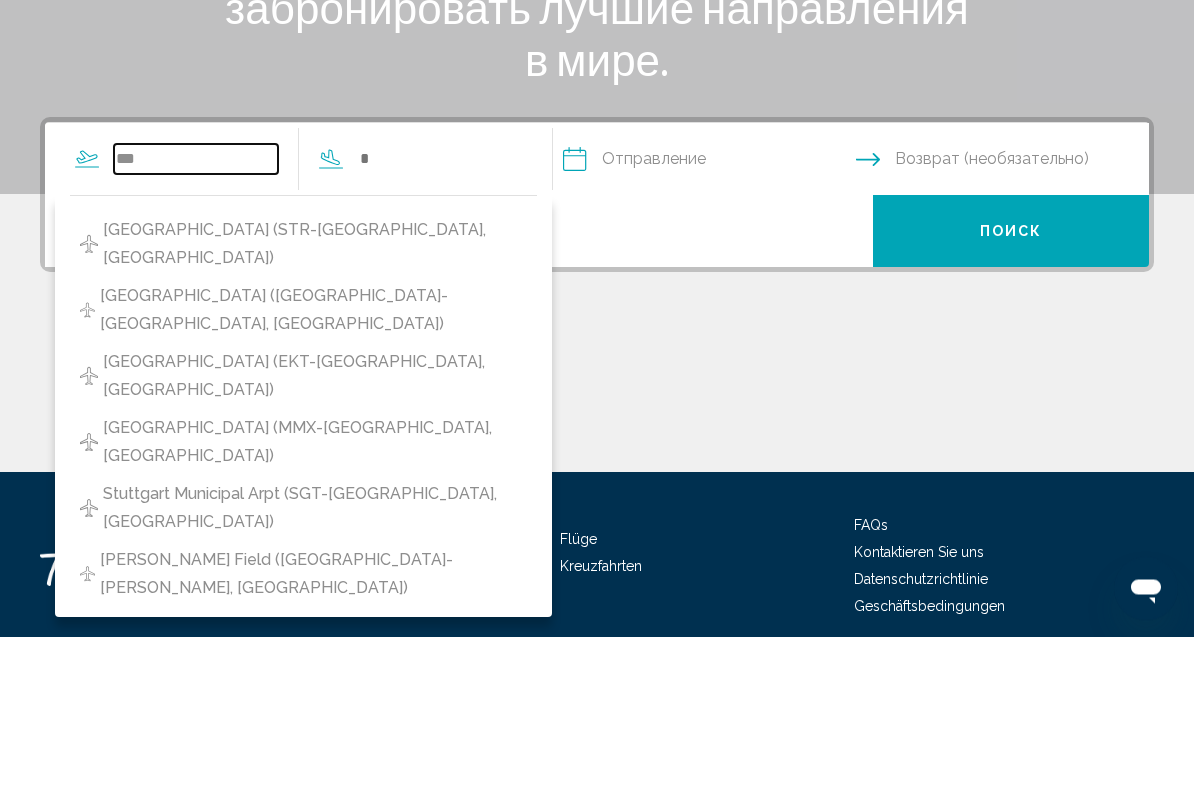 type on "**********" 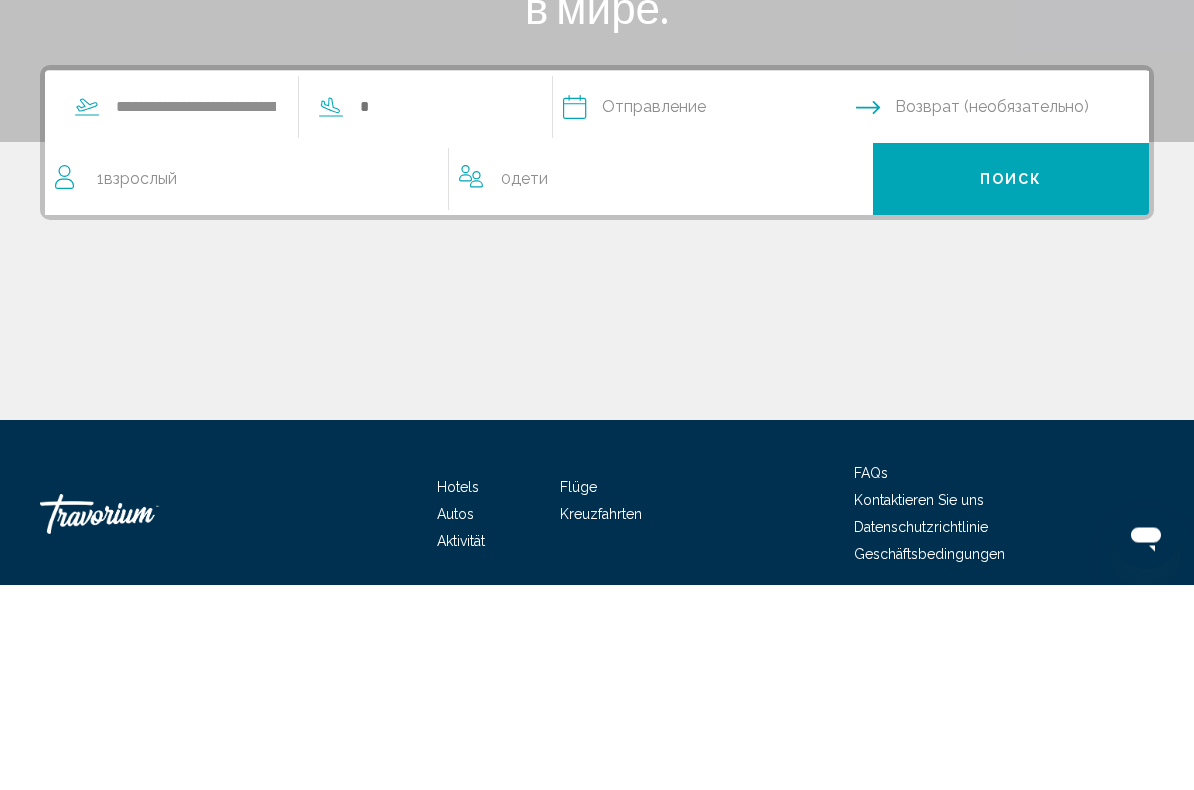 click at bounding box center (440, 313) 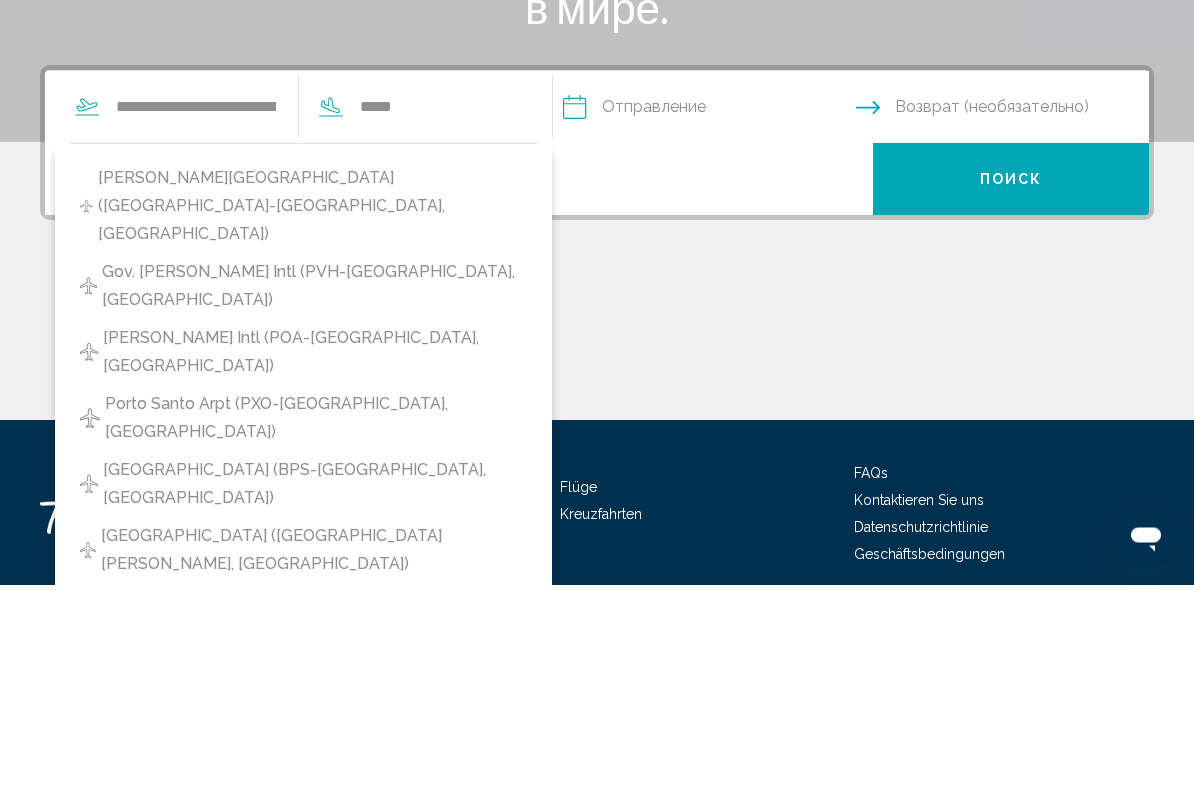 click on "[PERSON_NAME][GEOGRAPHIC_DATA] ([GEOGRAPHIC_DATA]-[GEOGRAPHIC_DATA], [GEOGRAPHIC_DATA])" at bounding box center (312, 412) 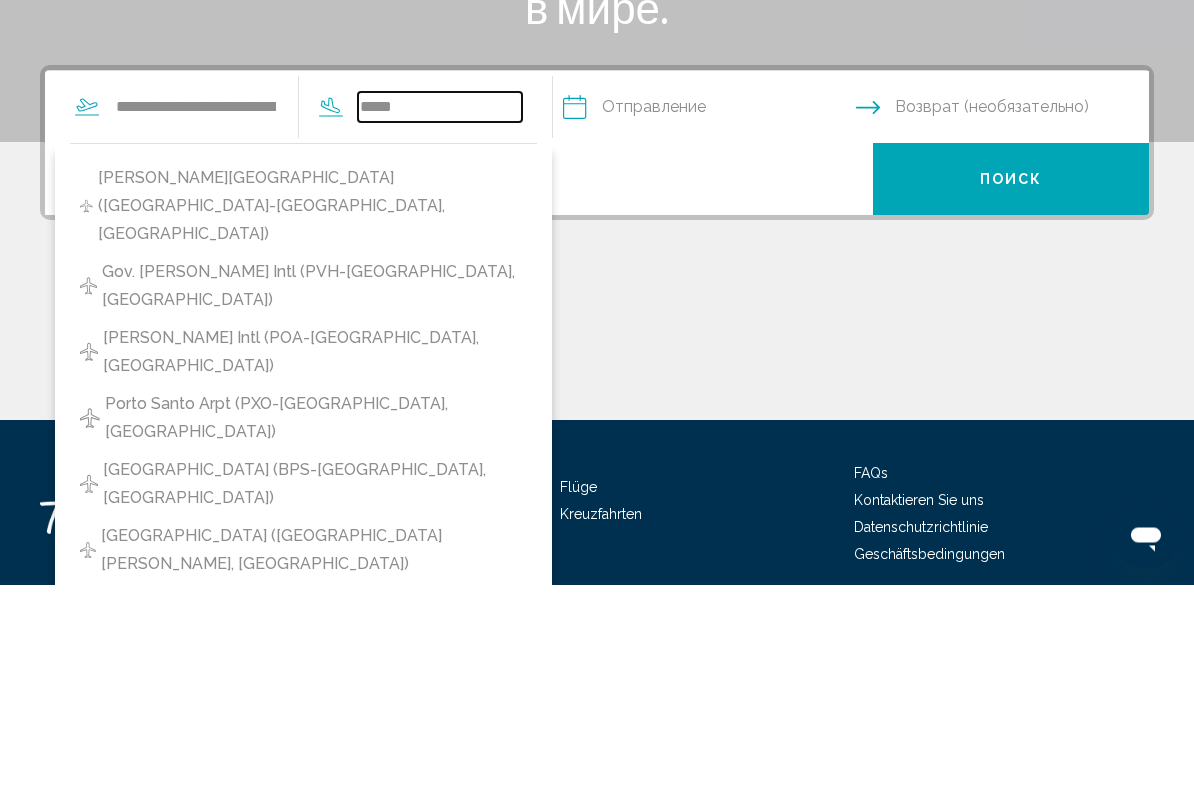 type on "**********" 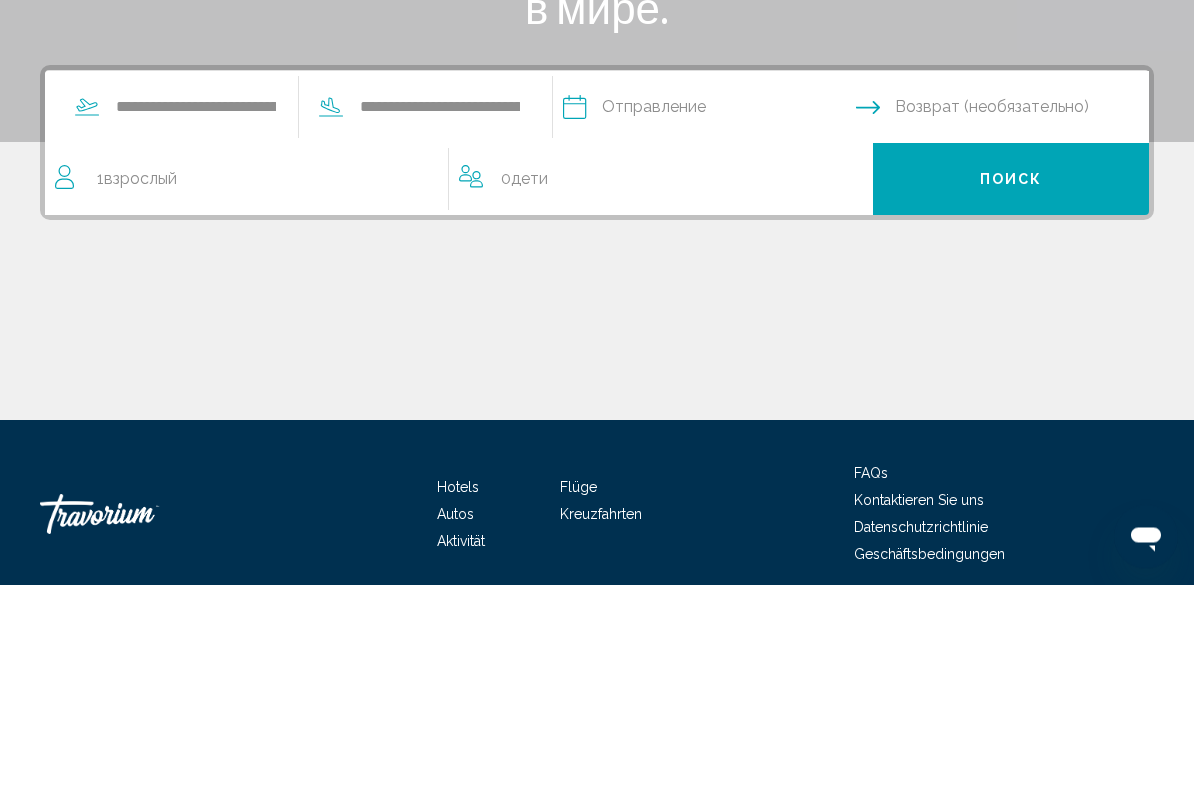click at bounding box center [708, 316] 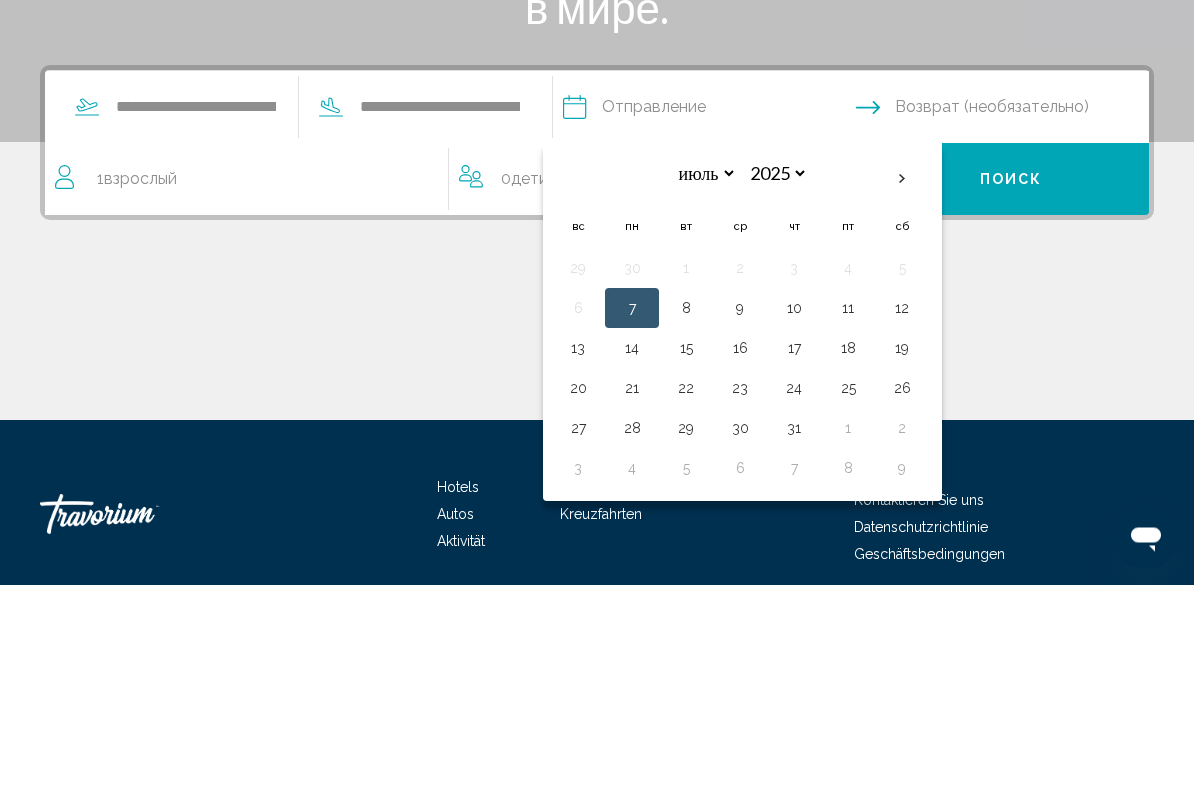 scroll, scrollTop: 333, scrollLeft: 0, axis: vertical 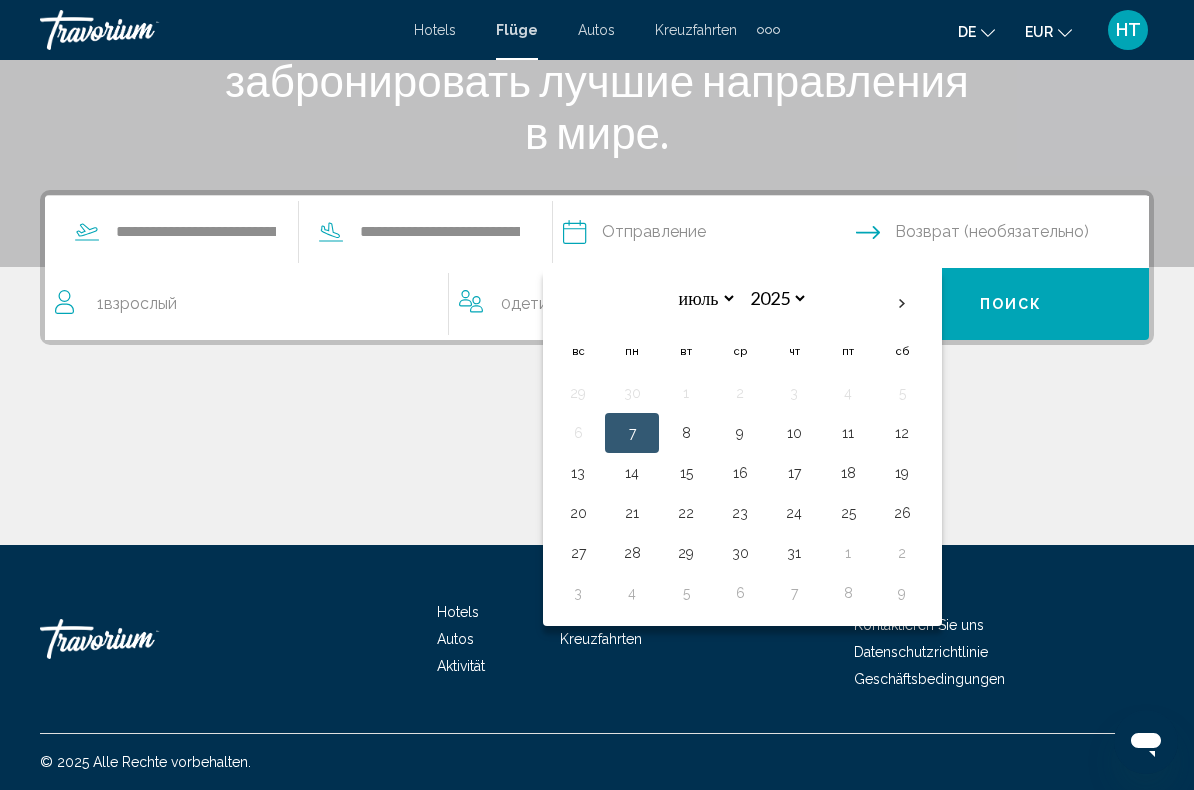 click at bounding box center [902, 304] 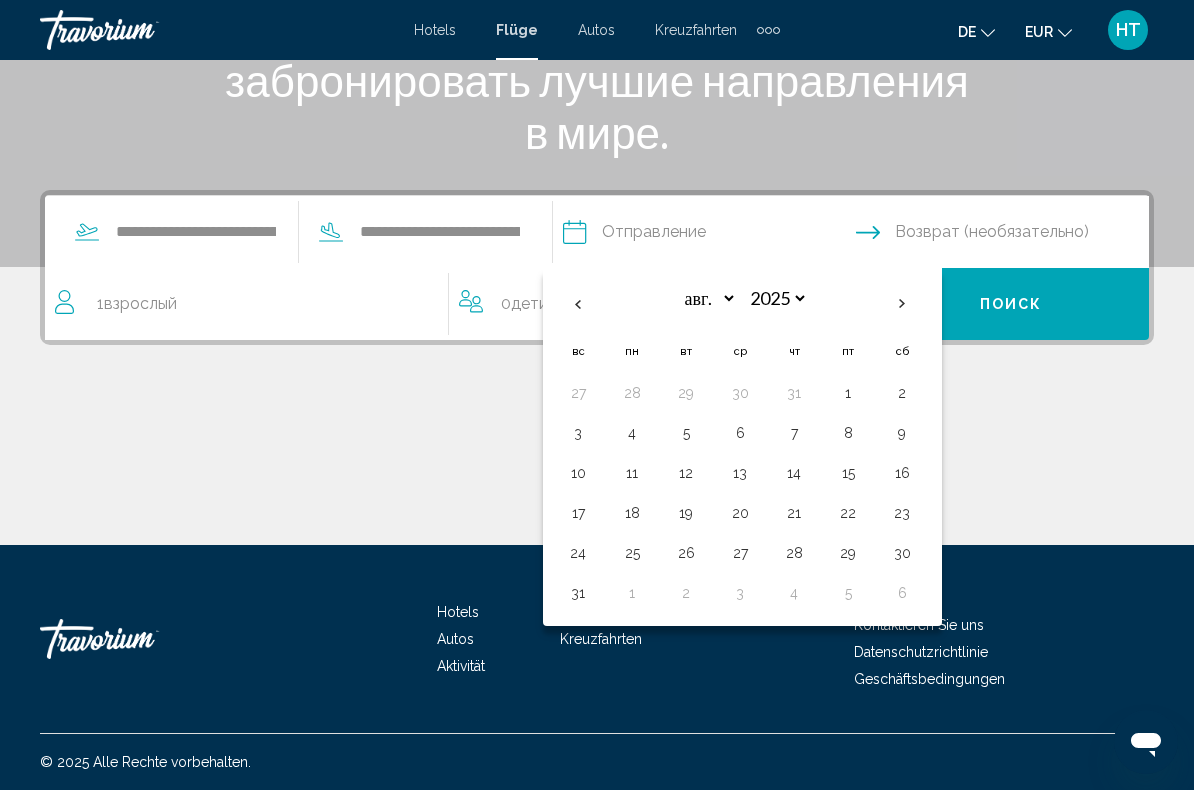 click at bounding box center (902, 304) 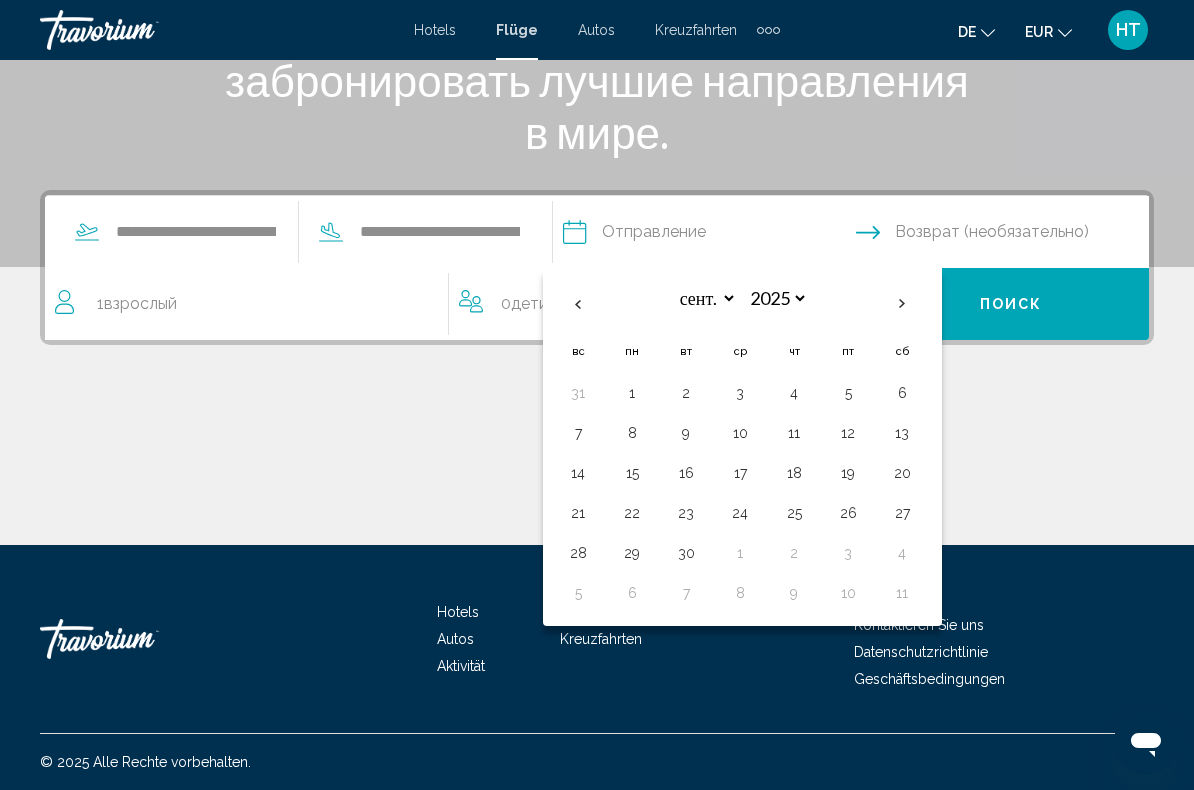 click at bounding box center (902, 304) 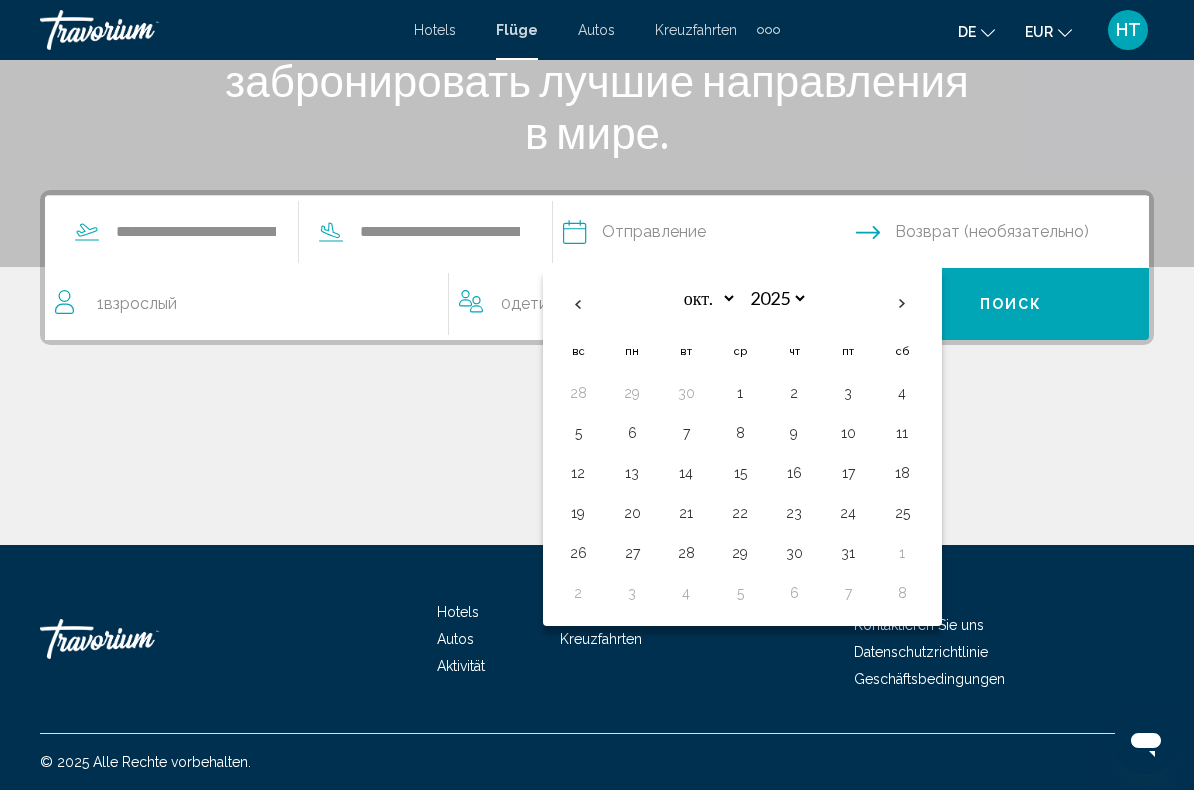 click on "24" at bounding box center [848, 513] 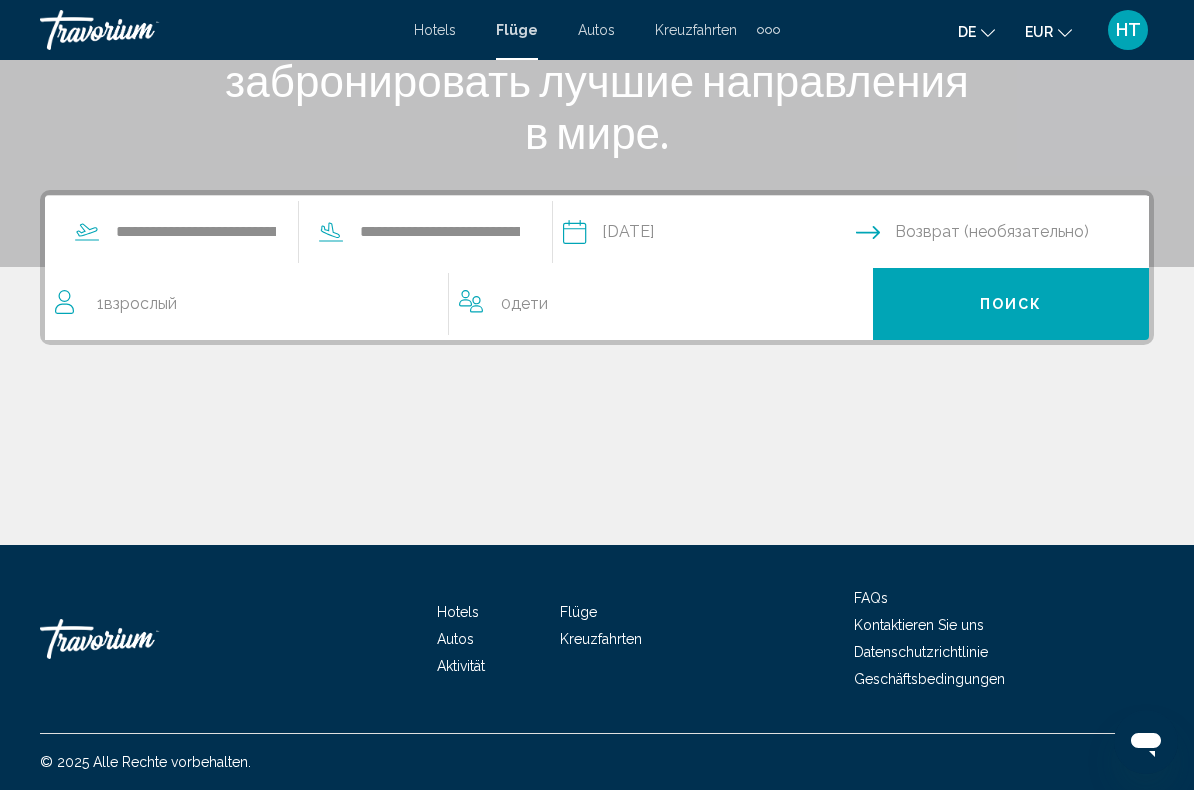 click at bounding box center [1006, 235] 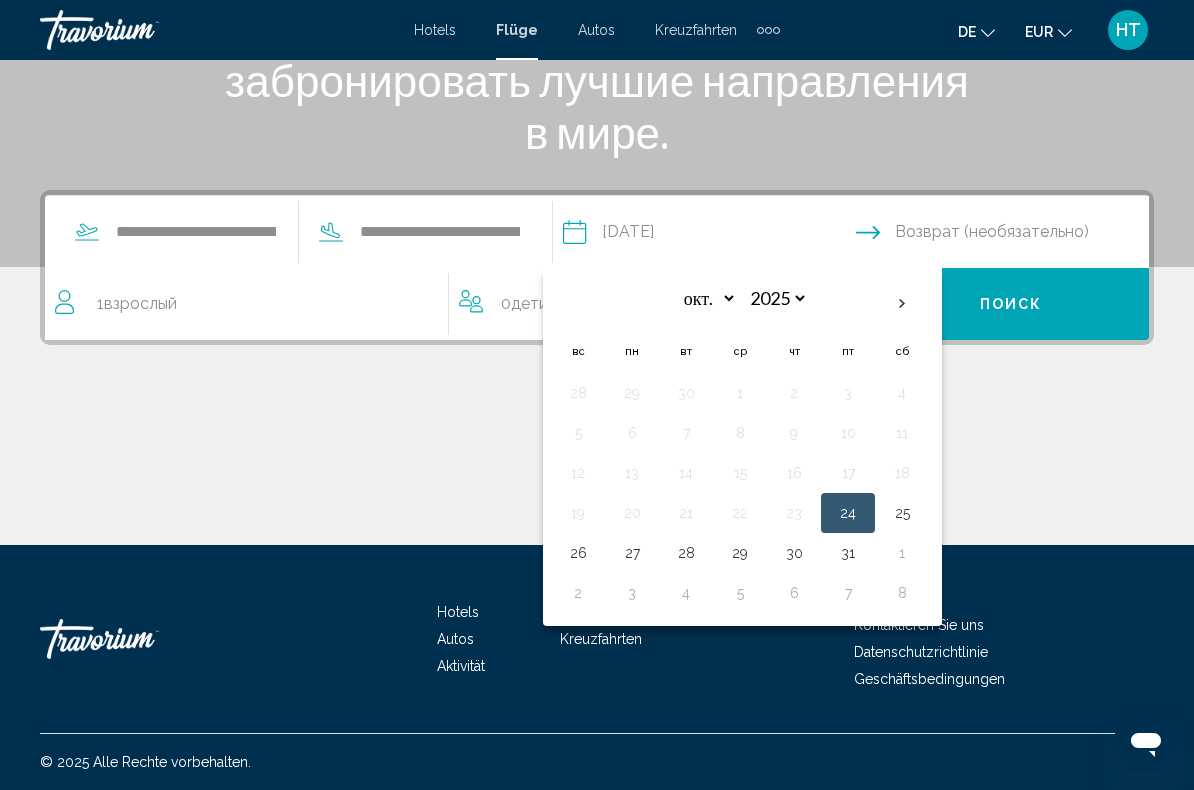 click on "31" at bounding box center (848, 553) 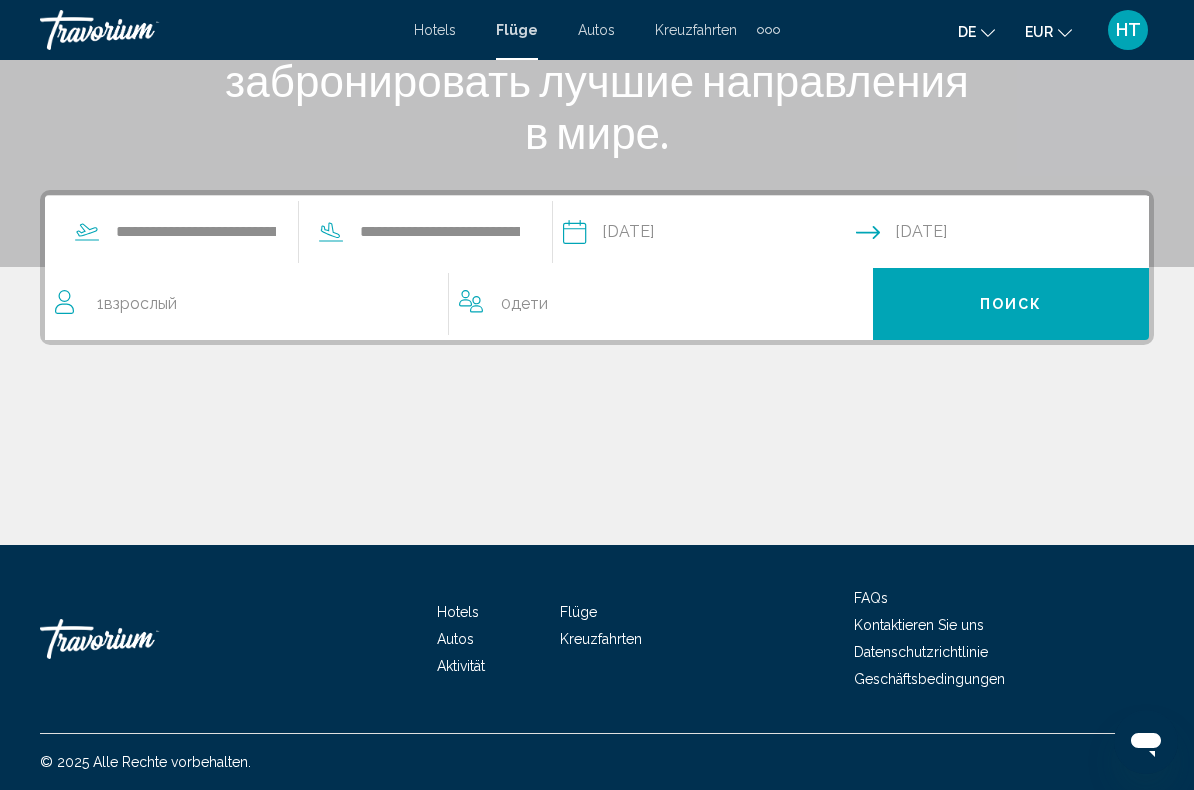 click on "1  Взрослый Взрослые" at bounding box center [137, 304] 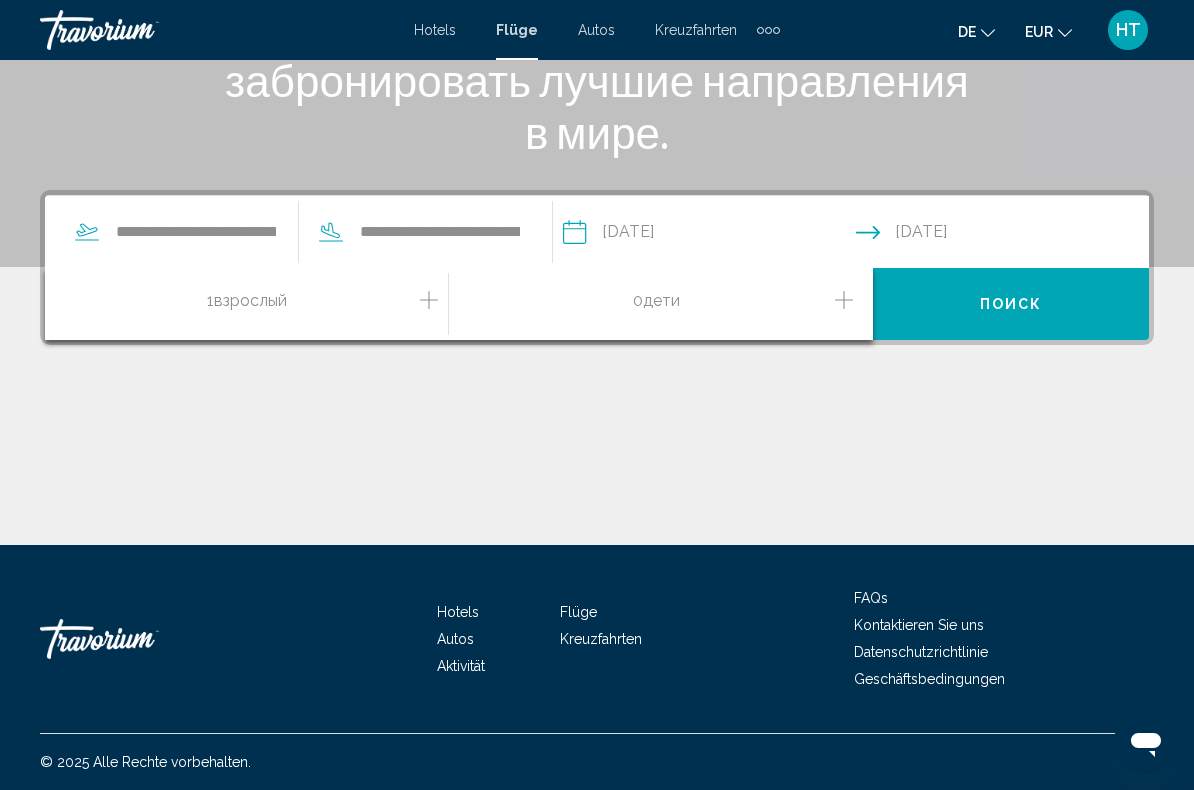 click 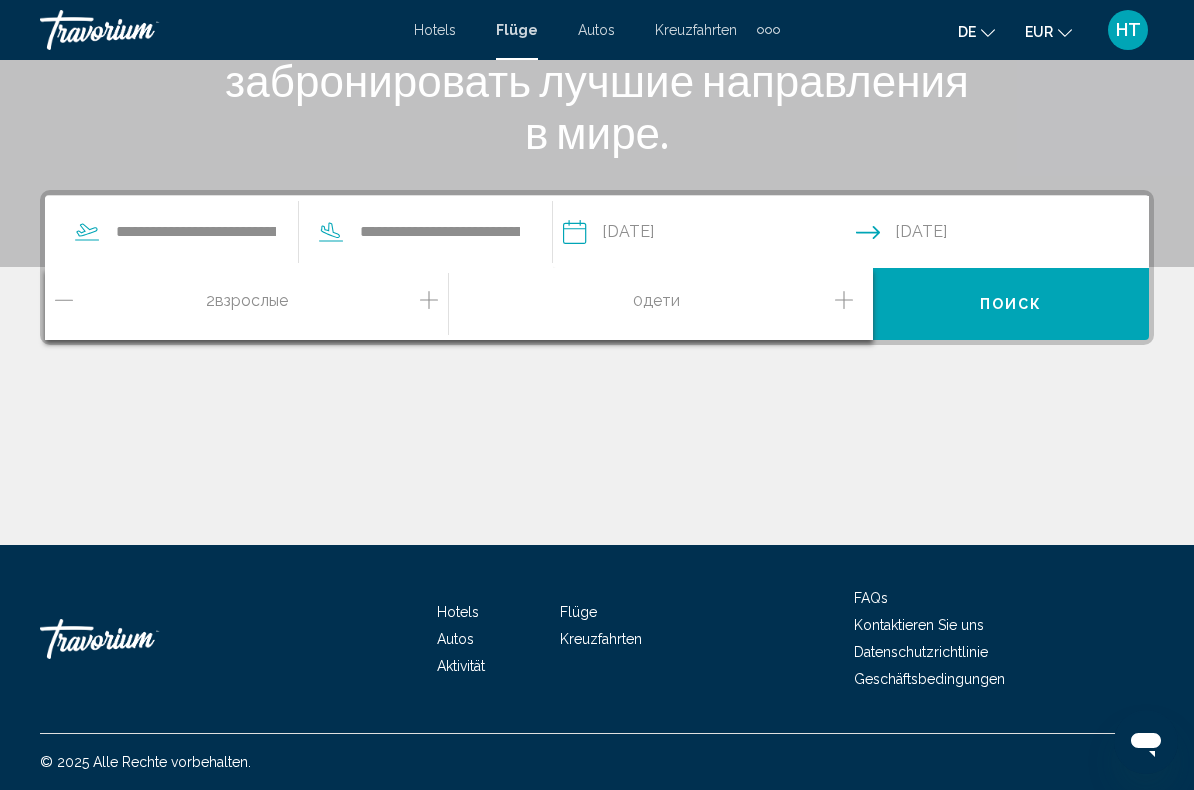 click on "Поиск" at bounding box center (1011, 305) 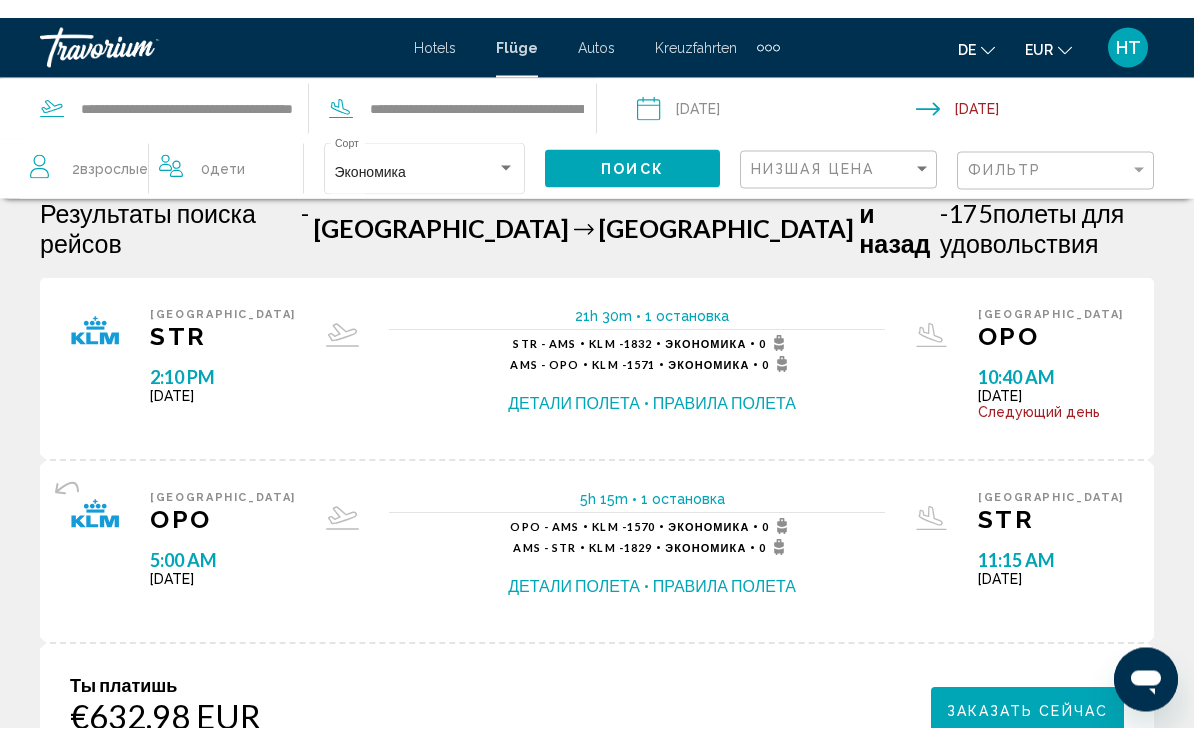 scroll, scrollTop: 0, scrollLeft: 0, axis: both 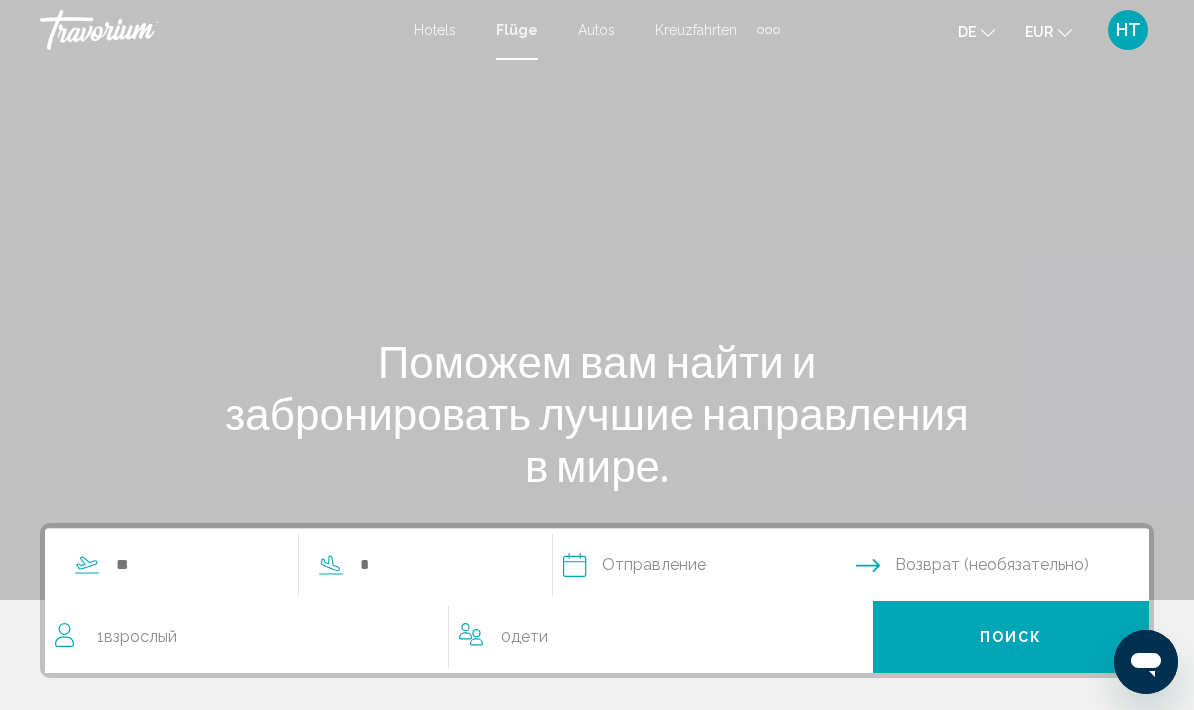 click on "Hotels" at bounding box center [435, 30] 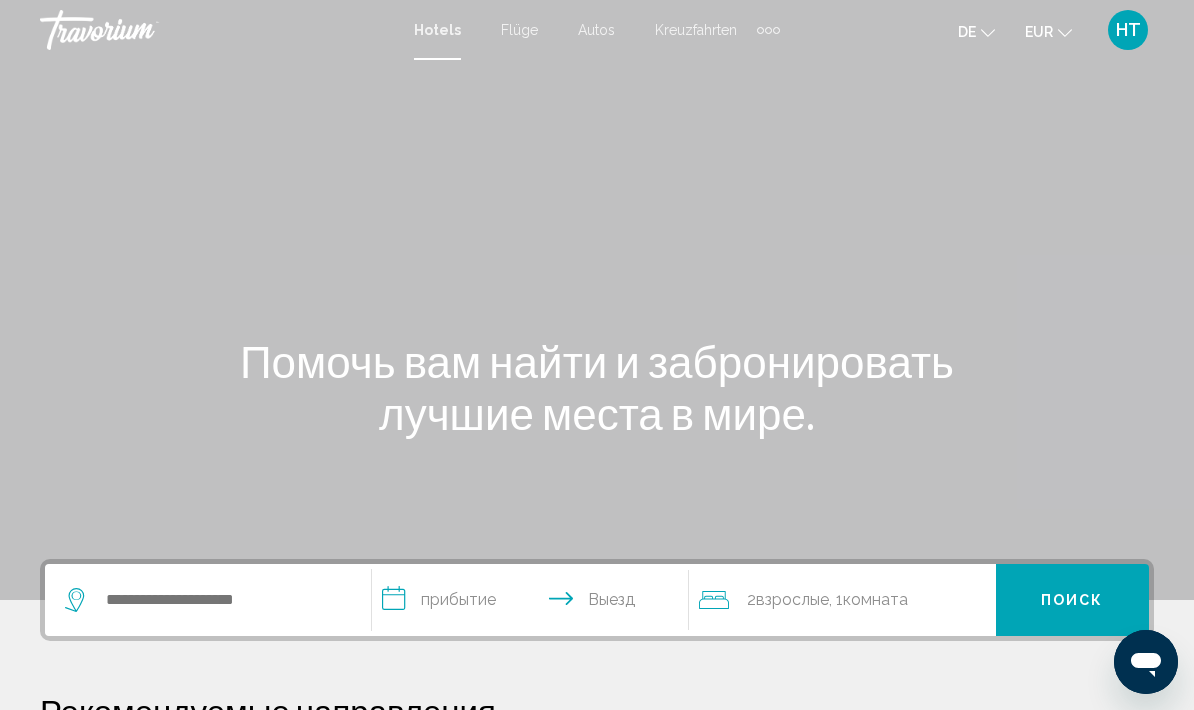 click on "Hotels" at bounding box center (437, 30) 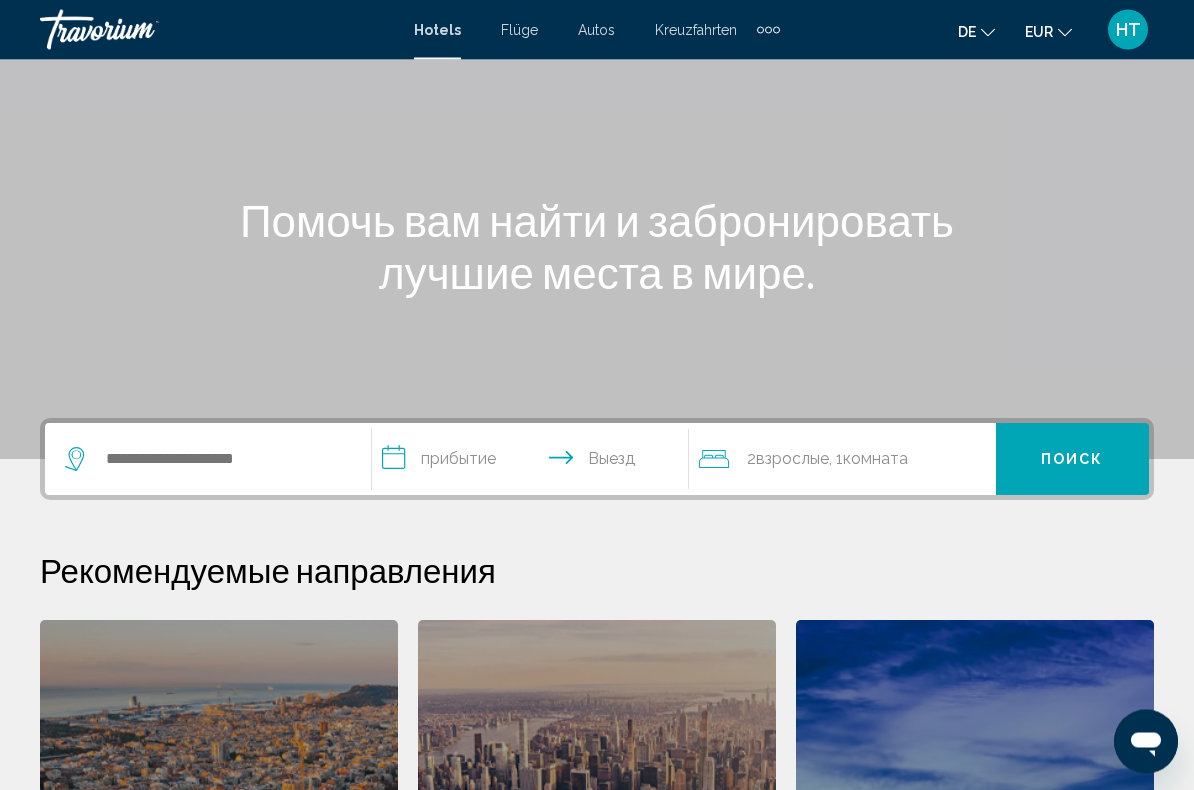 scroll, scrollTop: 141, scrollLeft: 0, axis: vertical 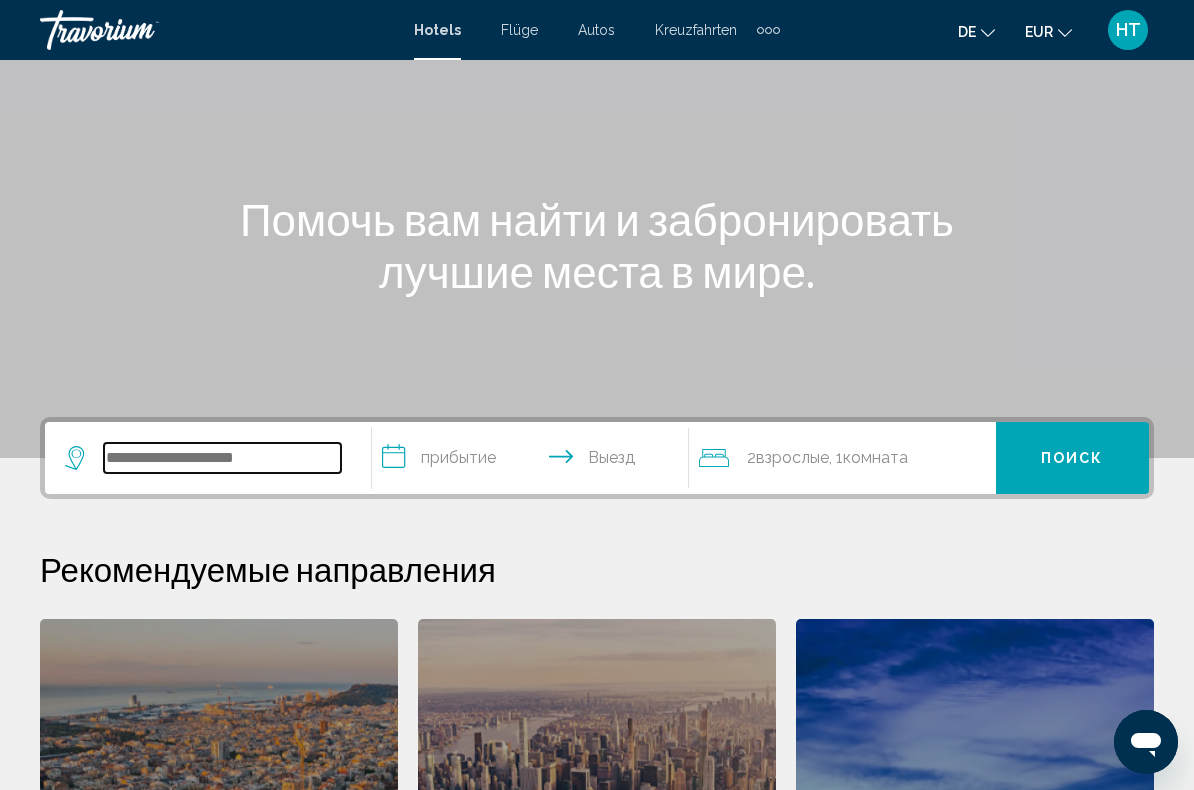 click at bounding box center (222, 458) 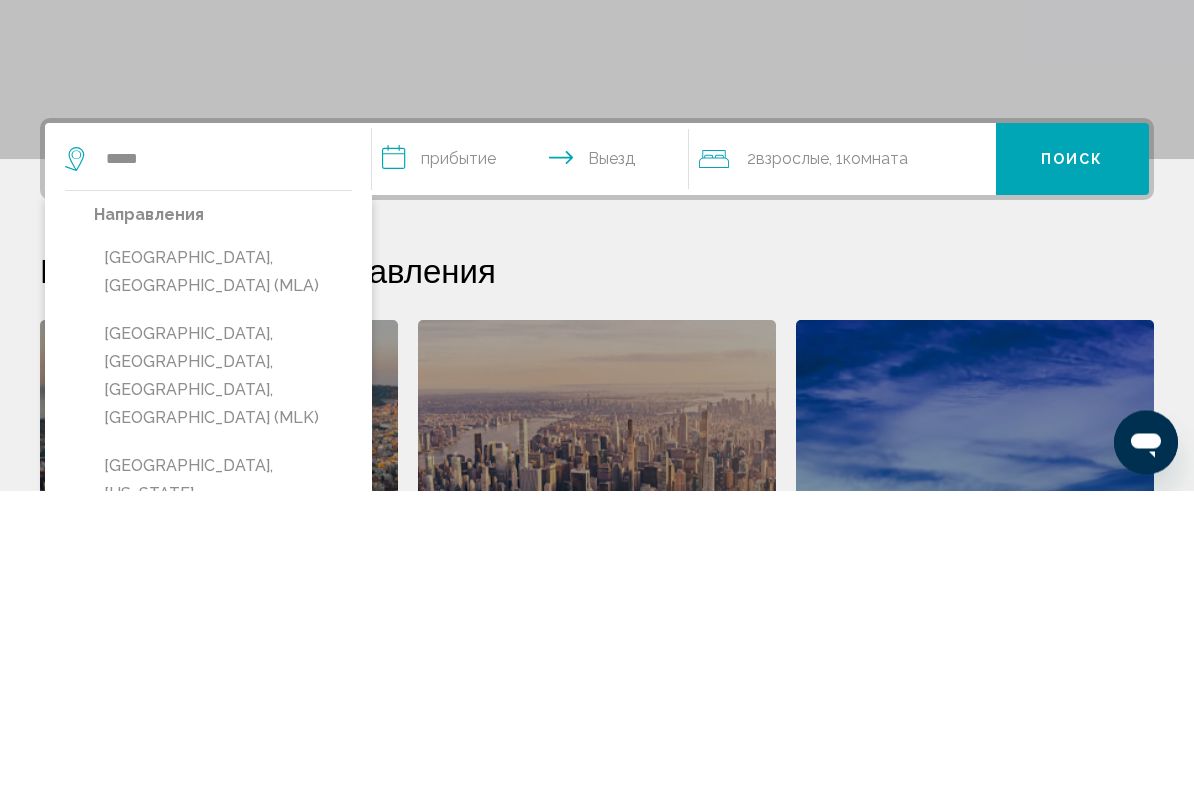 click on "[GEOGRAPHIC_DATA], [GEOGRAPHIC_DATA] (MLA)" at bounding box center [223, 572] 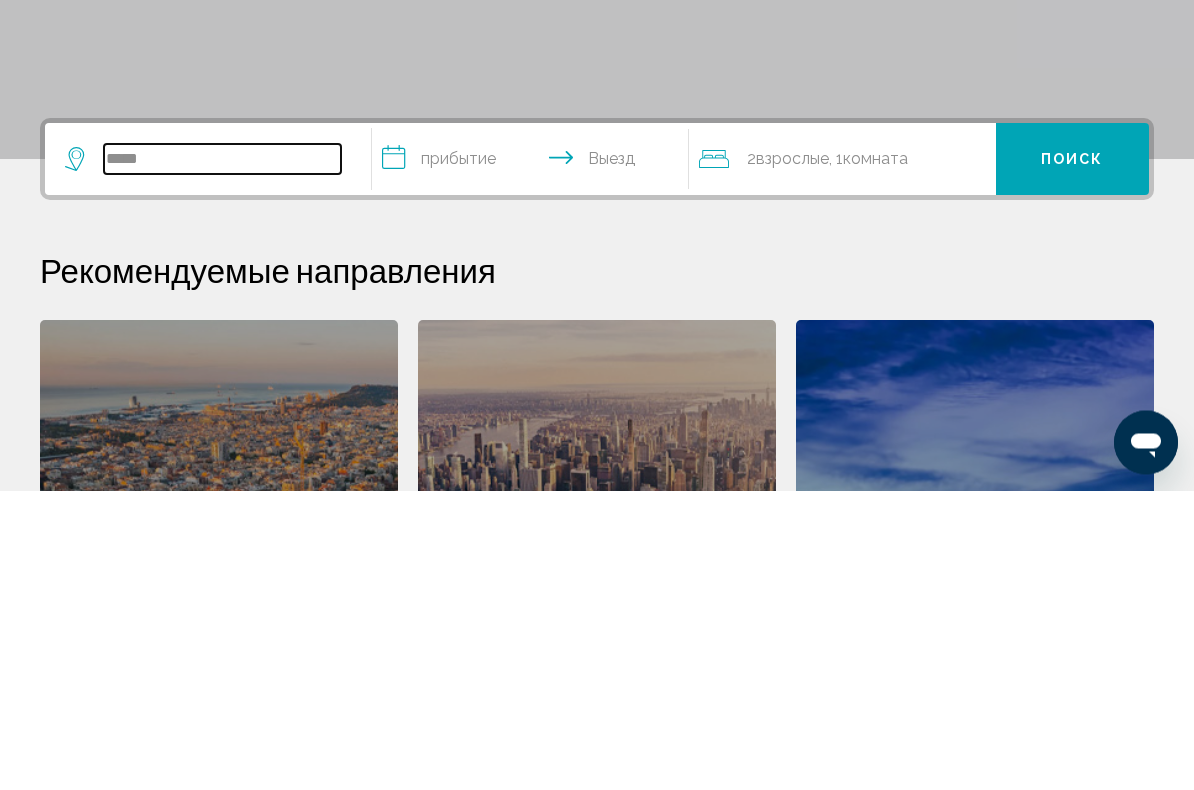 type on "**********" 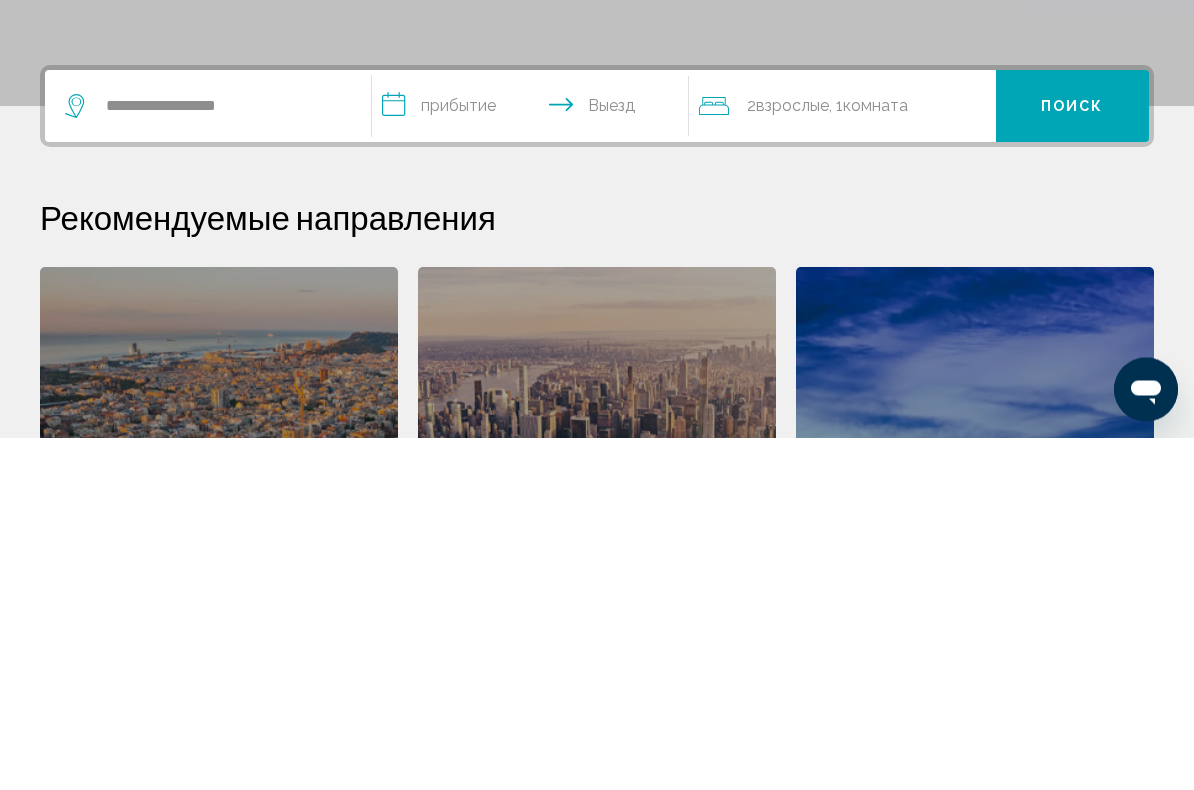 click on "**********" at bounding box center [534, 462] 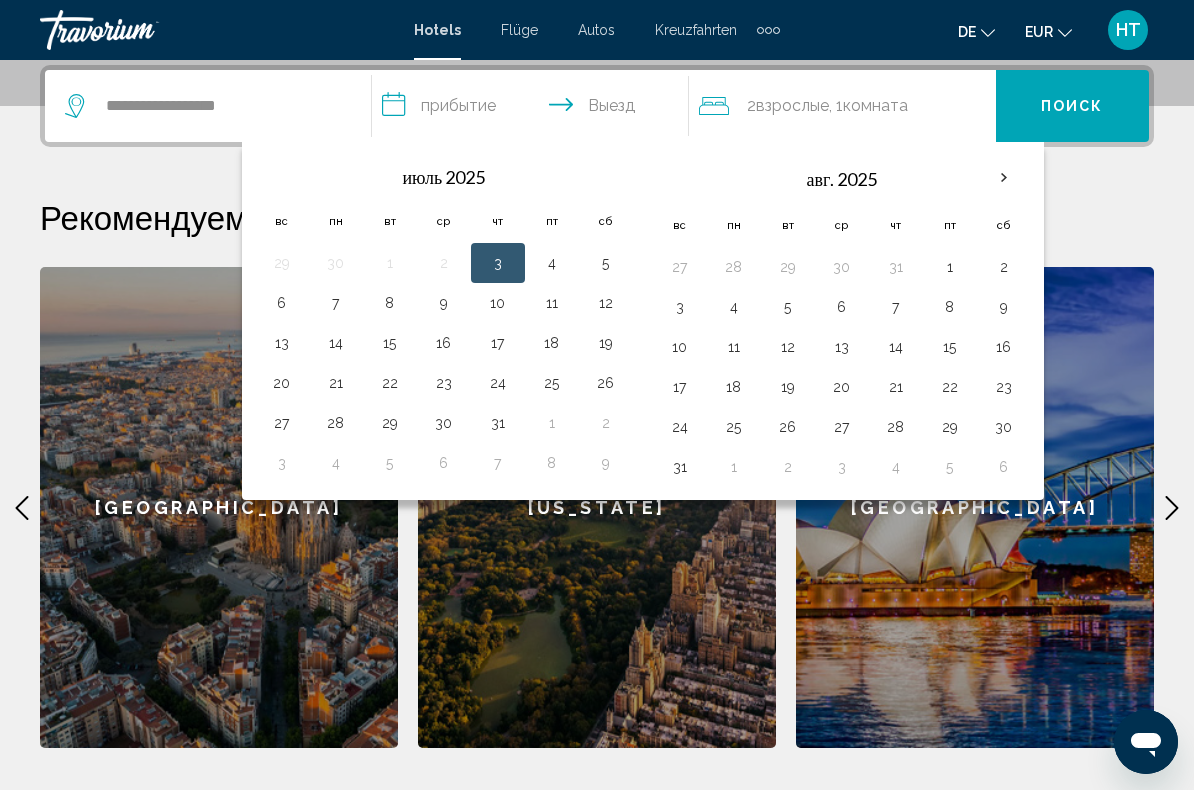 click at bounding box center [1004, 178] 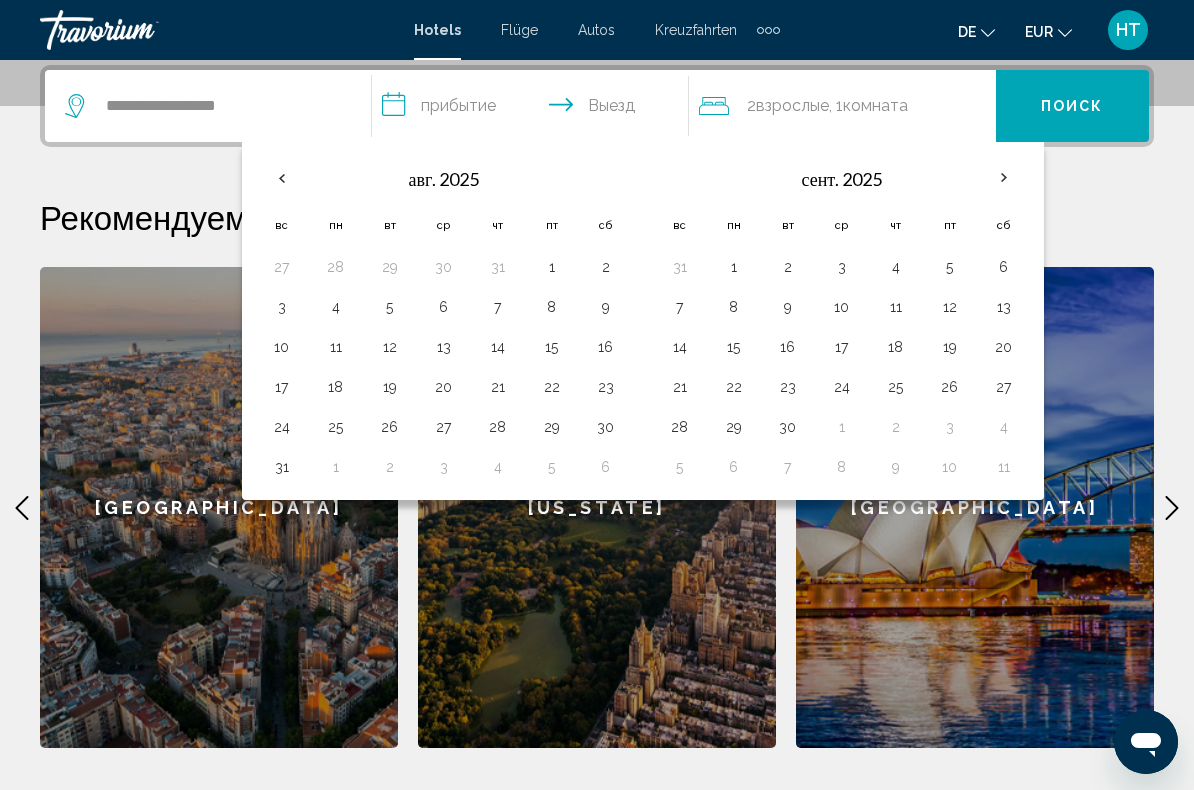 click at bounding box center (1004, 178) 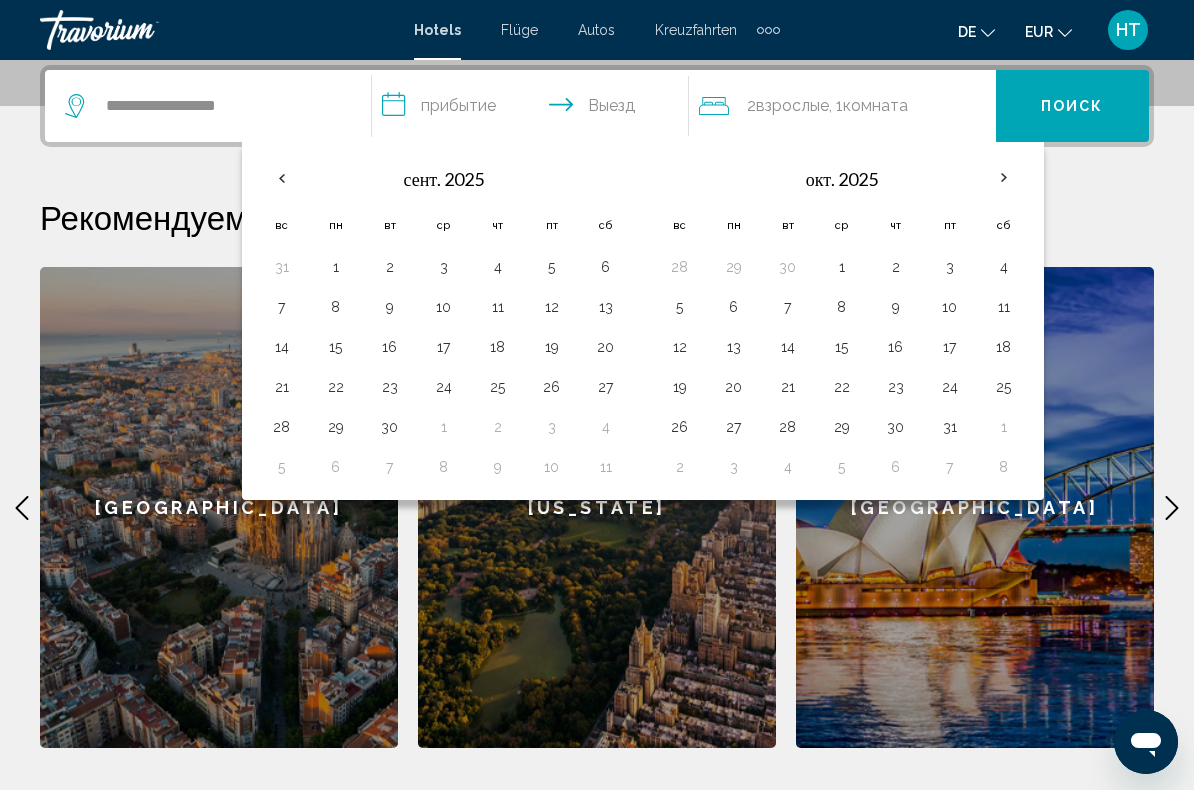 click on "25" at bounding box center [1004, 387] 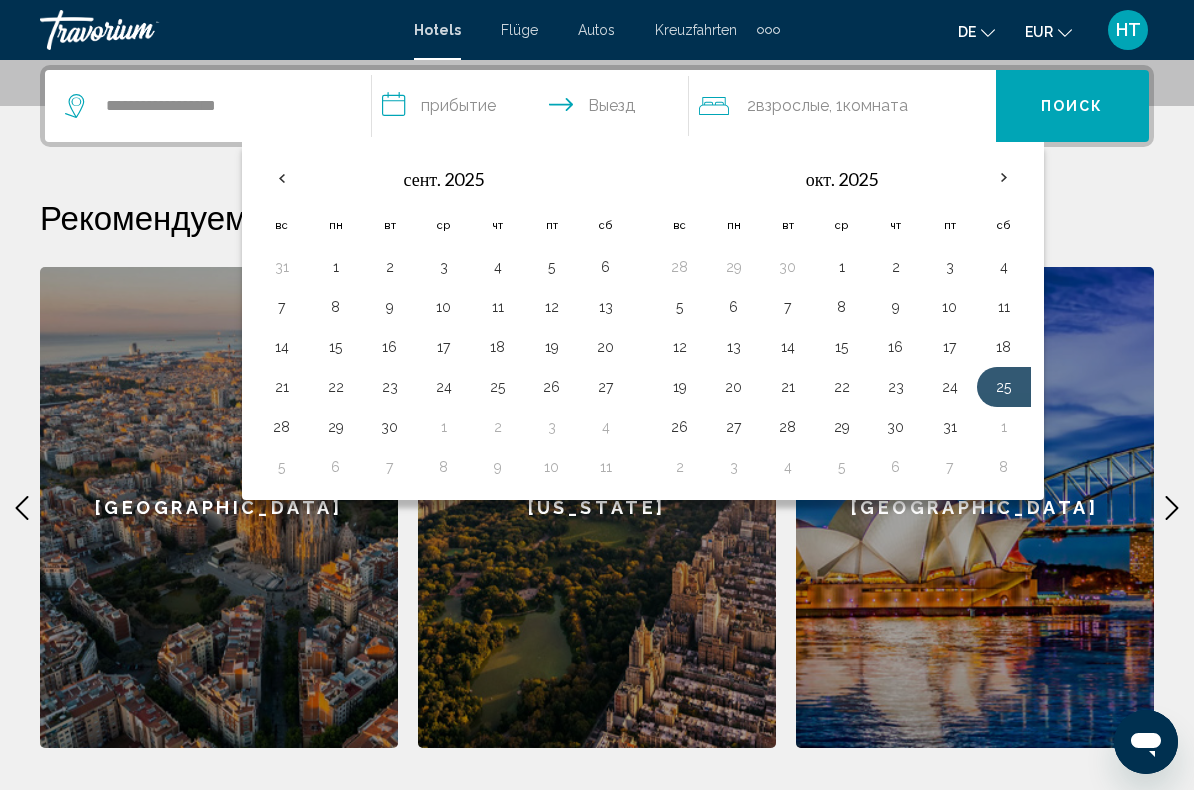click at bounding box center [1004, 178] 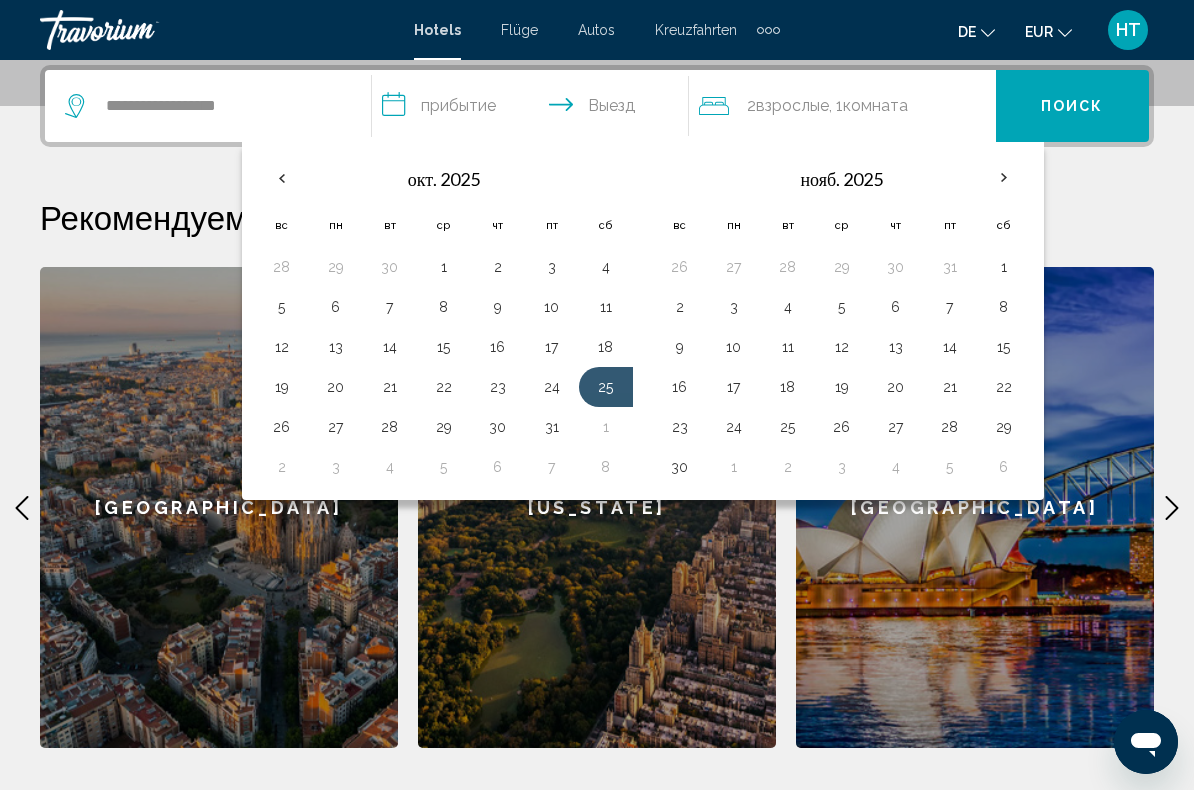 click on "1" at bounding box center [1004, 267] 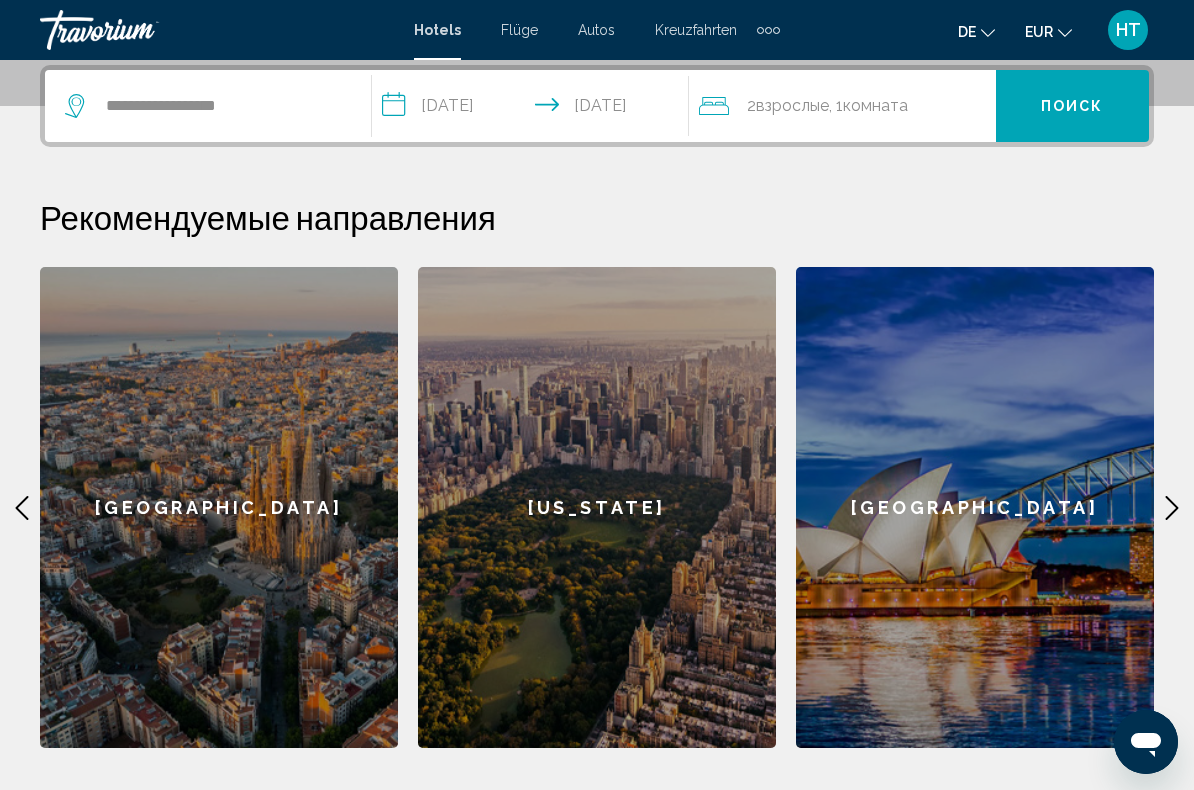 click on "Поиск" at bounding box center (1072, 107) 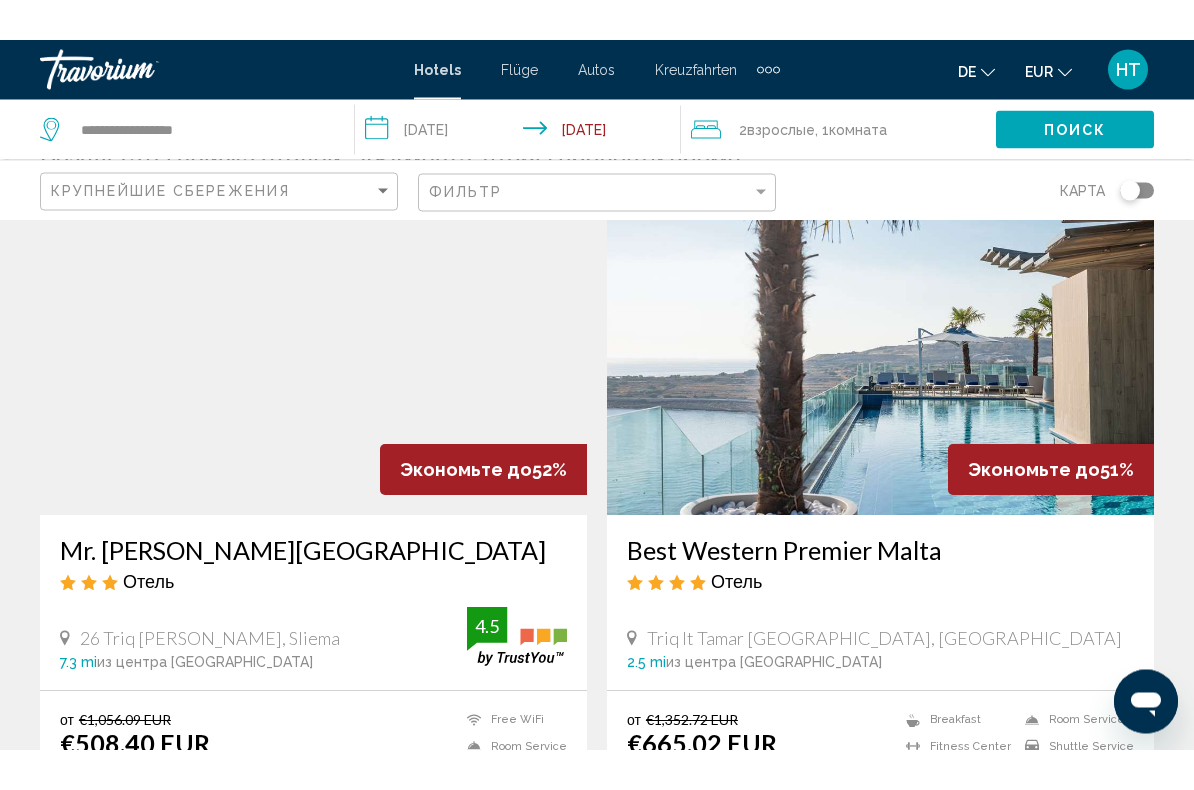 scroll, scrollTop: 0, scrollLeft: 0, axis: both 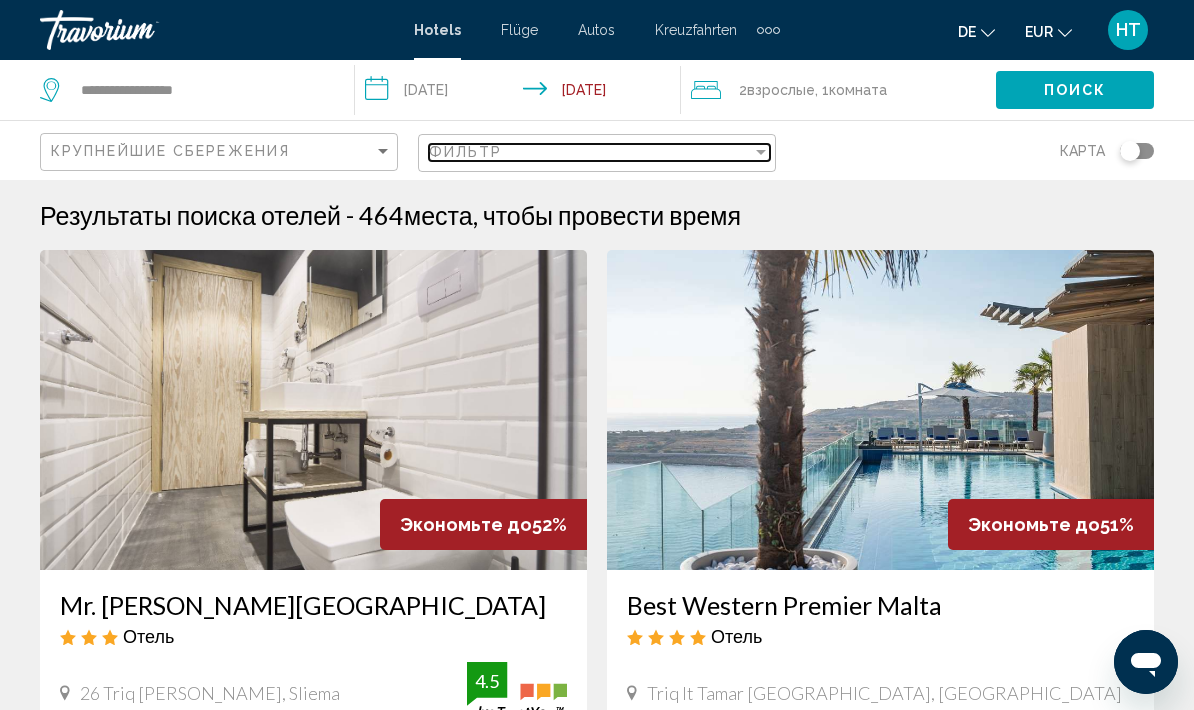 click at bounding box center (761, 152) 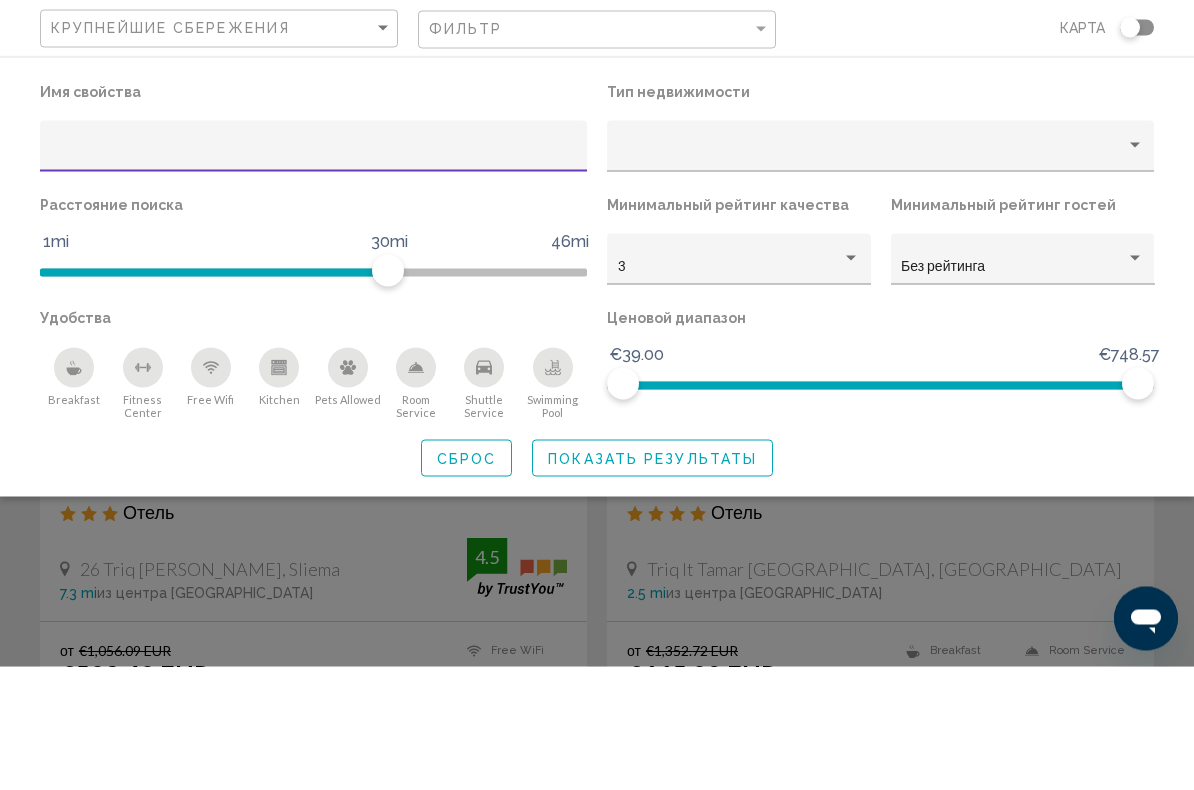 click on "Без рейтинга" at bounding box center [1022, 390] 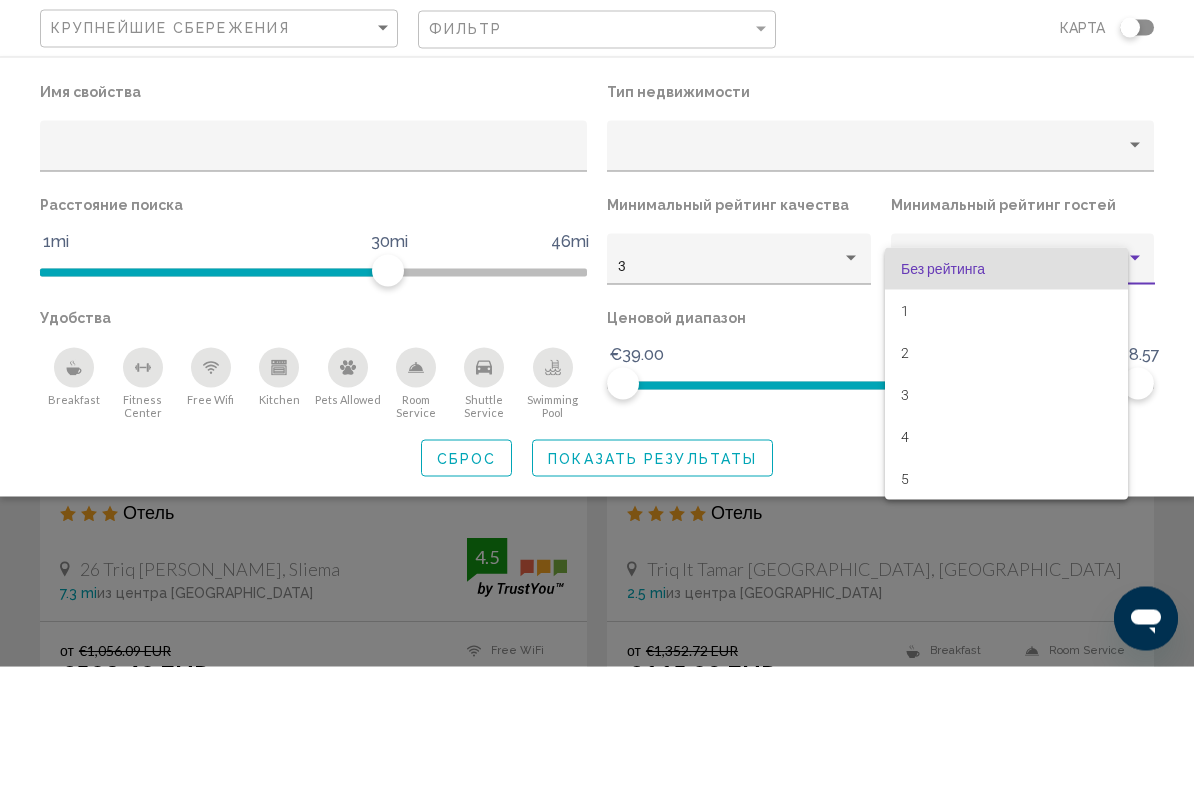 scroll, scrollTop: 124, scrollLeft: 0, axis: vertical 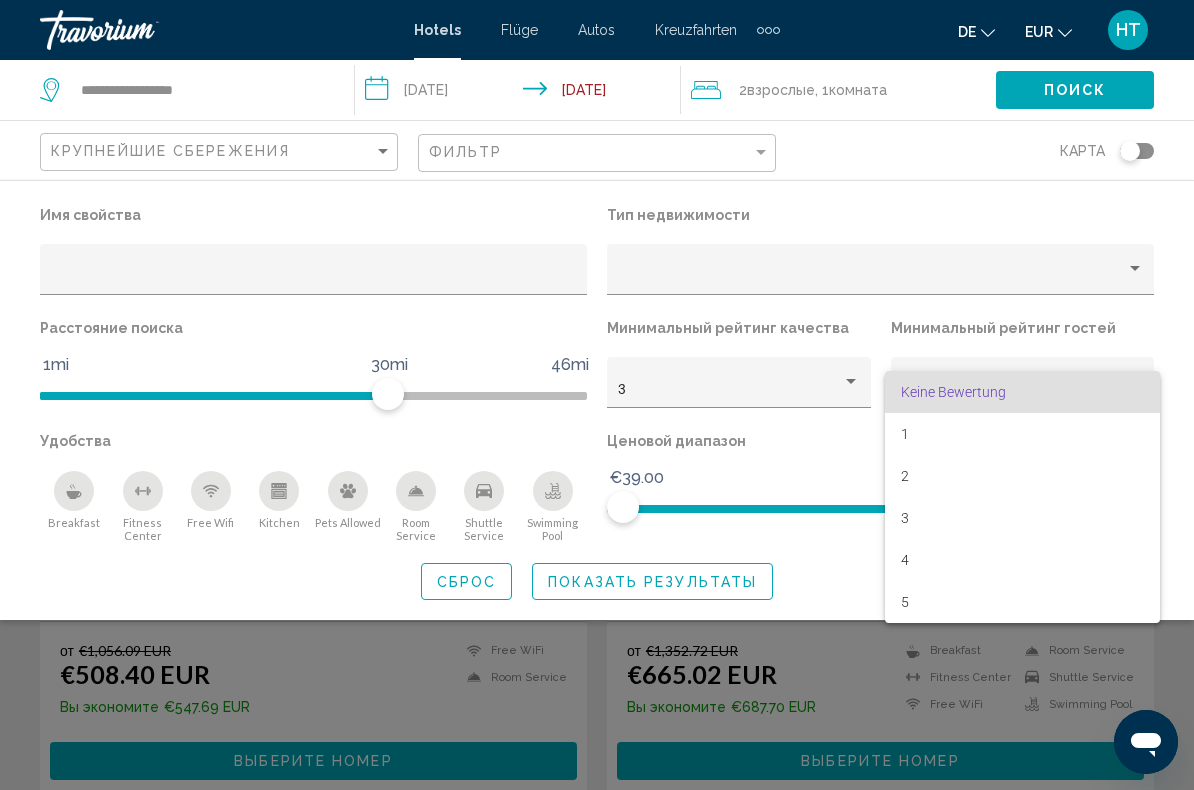 click at bounding box center [597, 395] 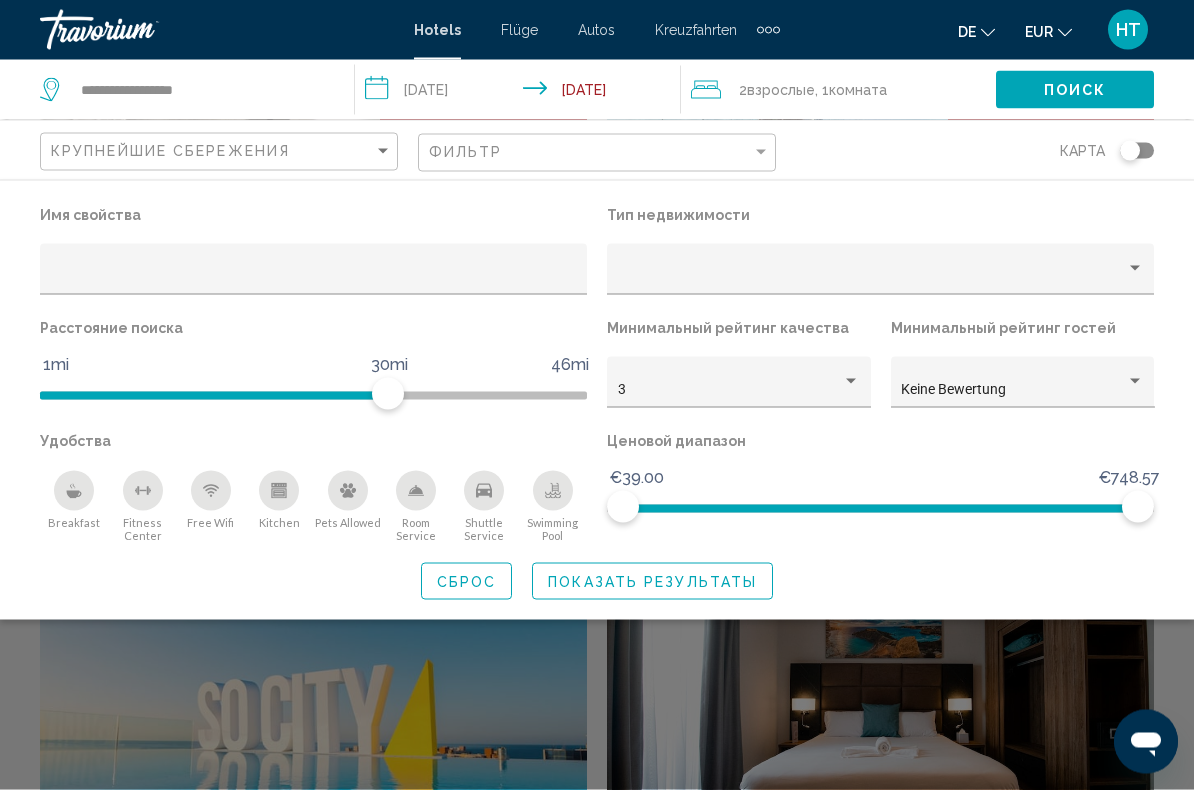 scroll, scrollTop: 421, scrollLeft: 0, axis: vertical 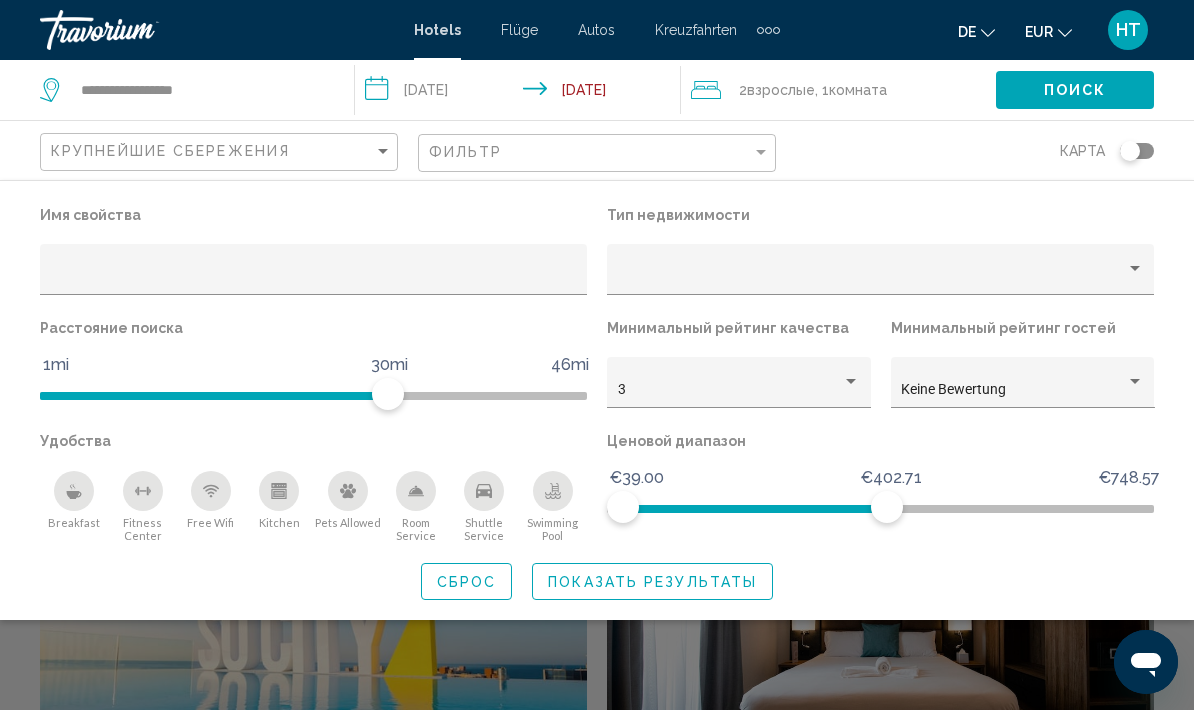 click on "Показать результаты" 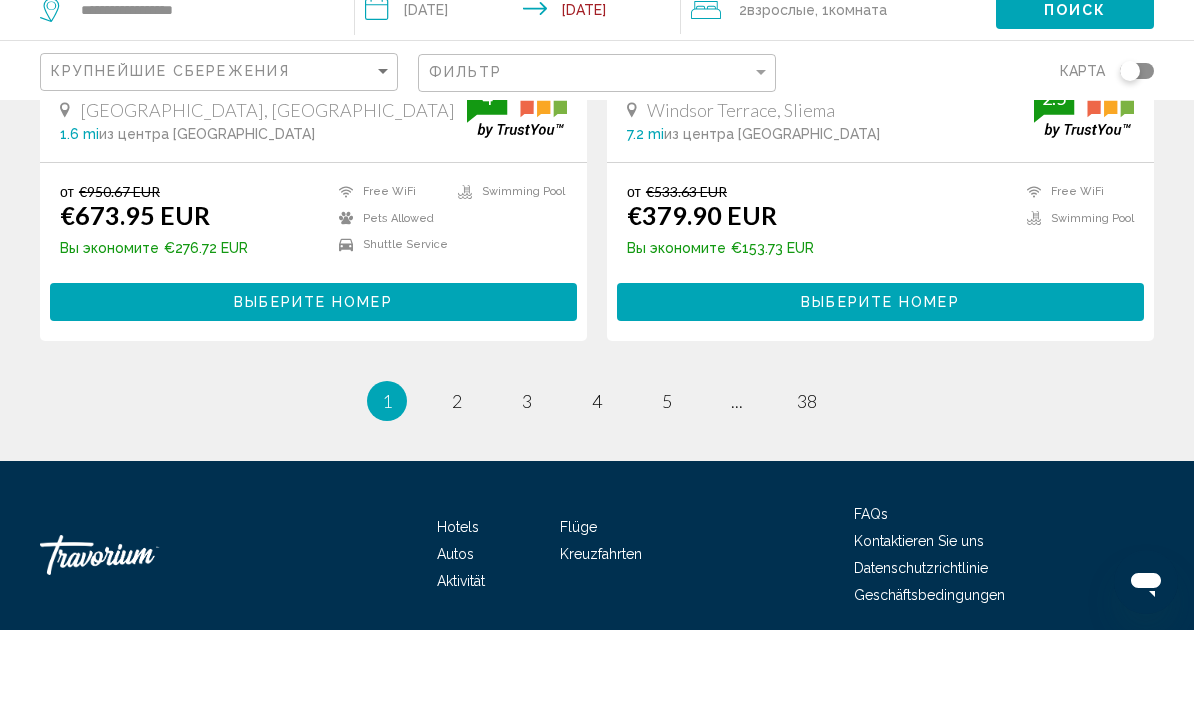 scroll, scrollTop: 4152, scrollLeft: 0, axis: vertical 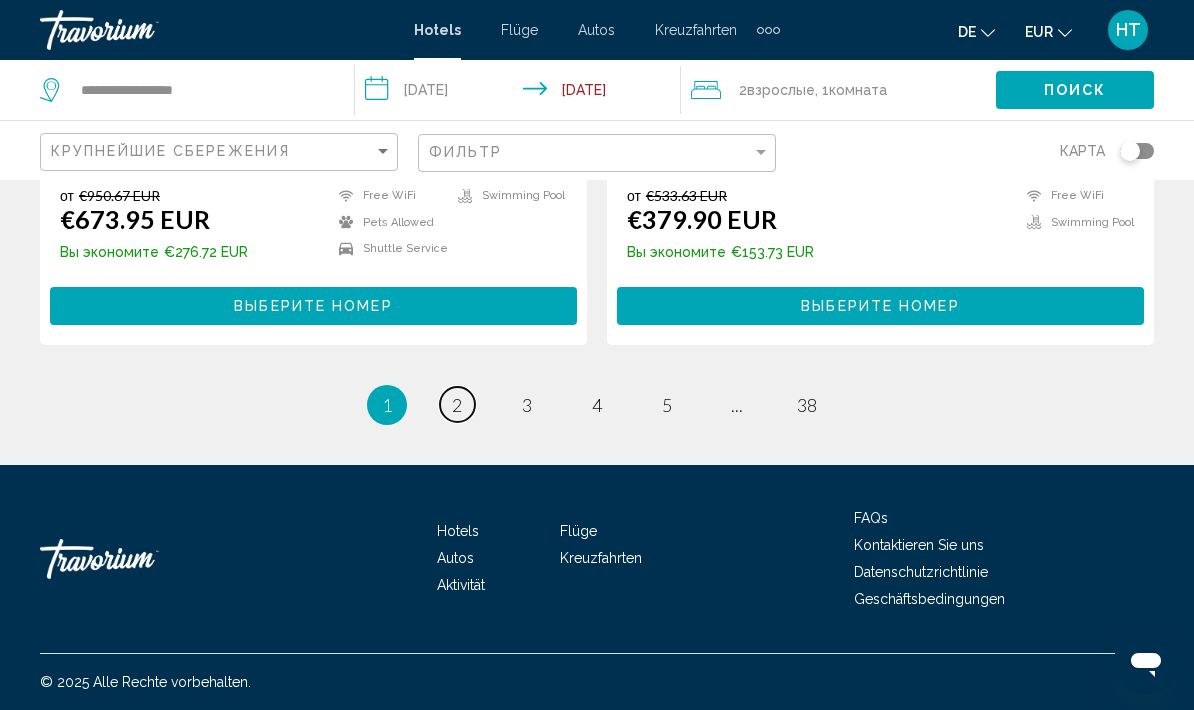 click on "2" at bounding box center [457, 405] 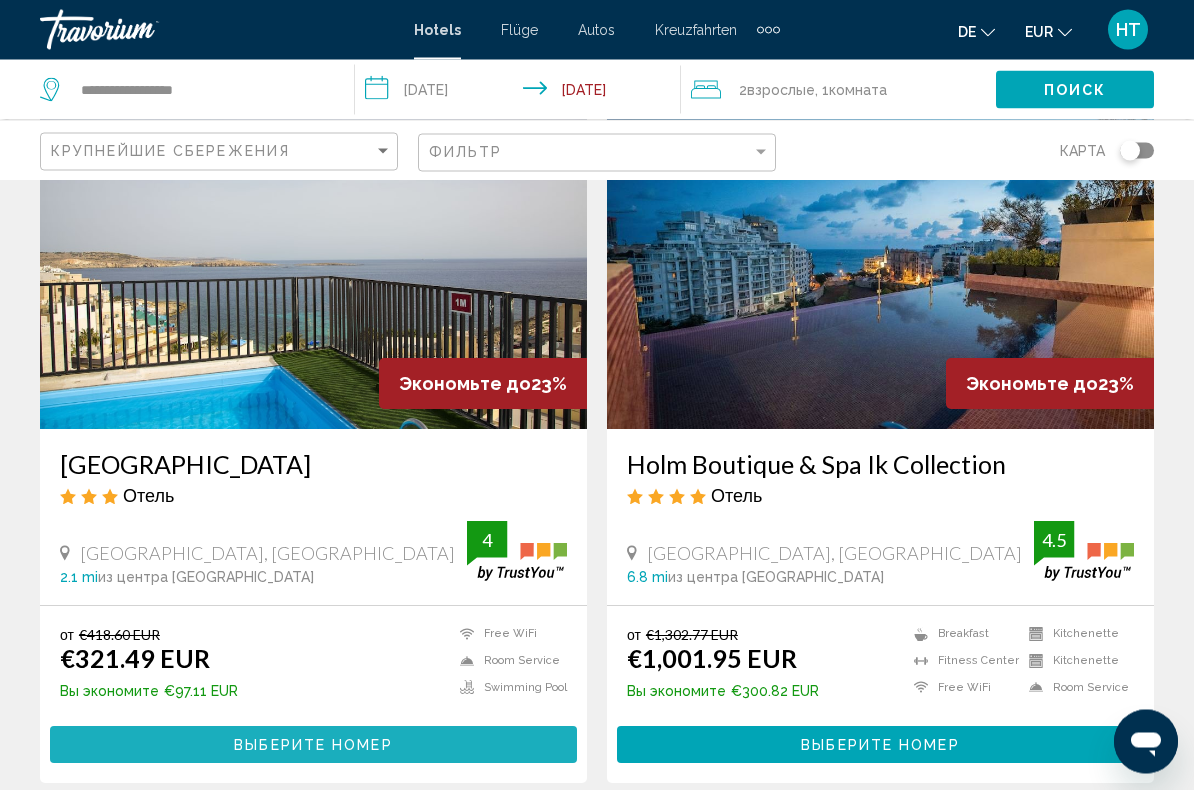 scroll, scrollTop: 1630, scrollLeft: 0, axis: vertical 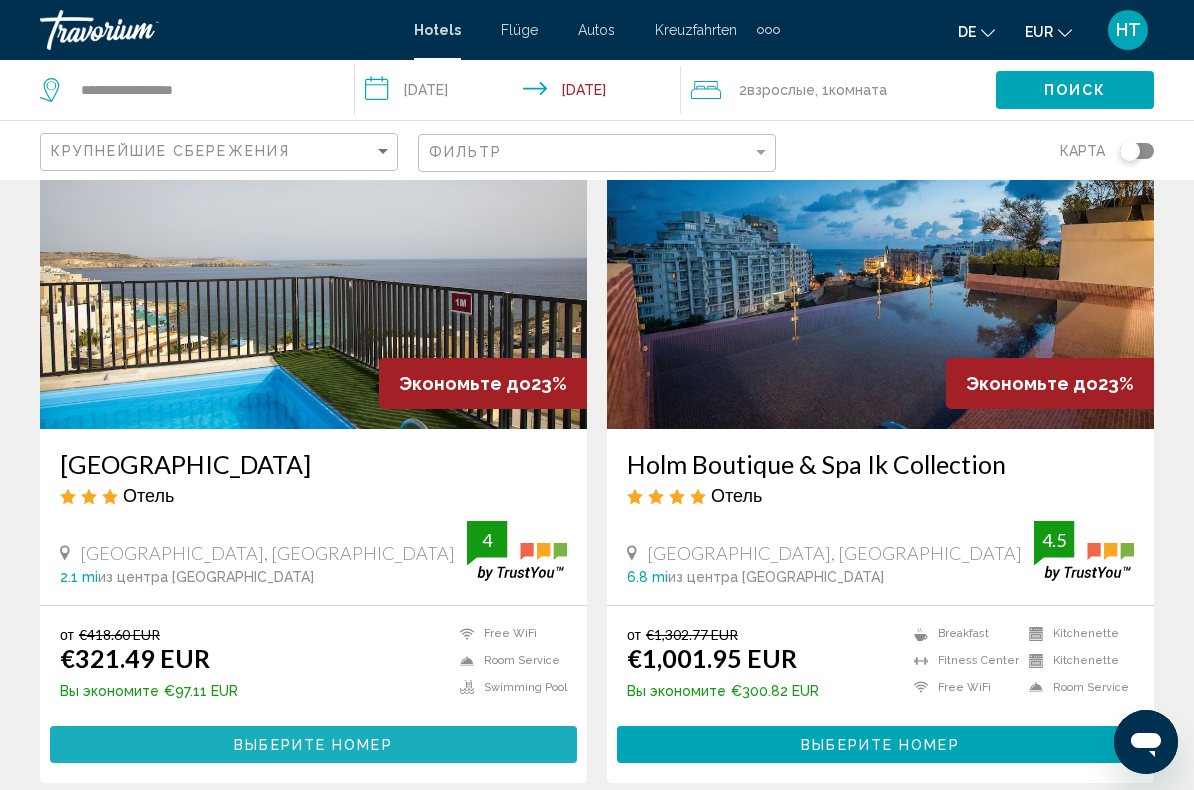 click on "Выберите номер" at bounding box center [313, 745] 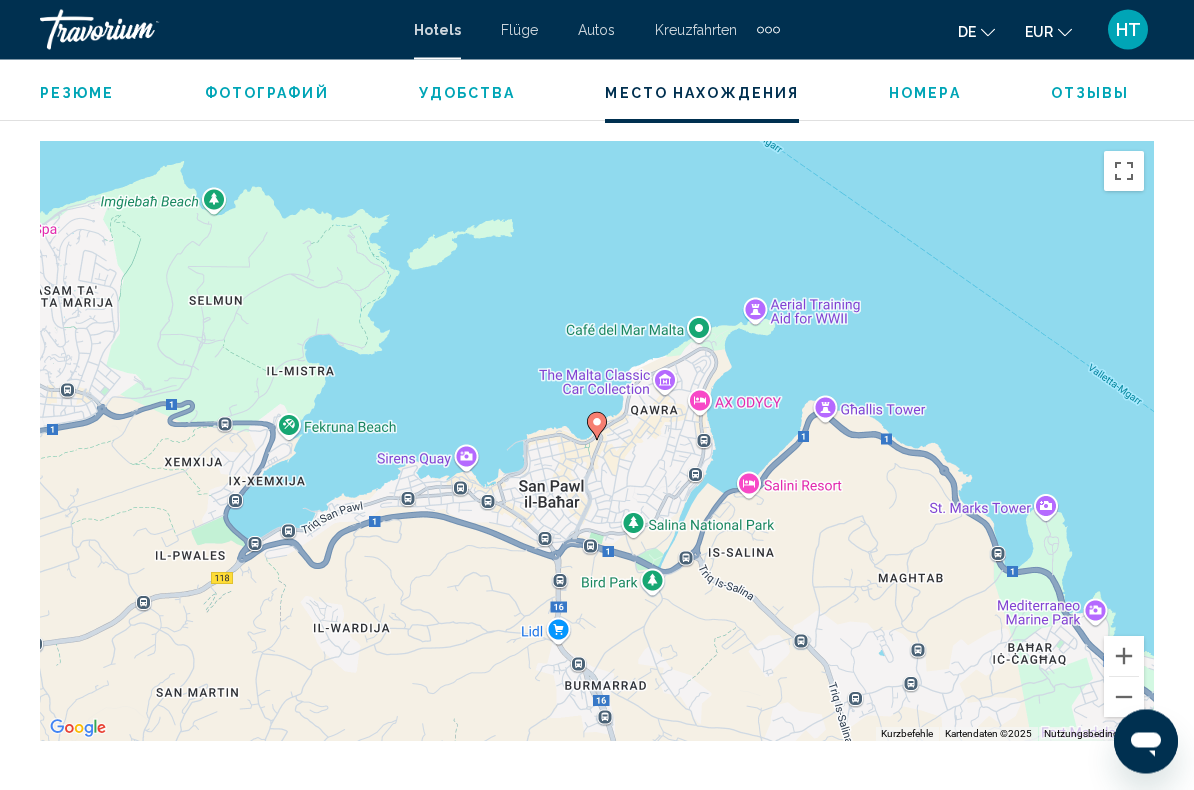 scroll, scrollTop: 2221, scrollLeft: 0, axis: vertical 